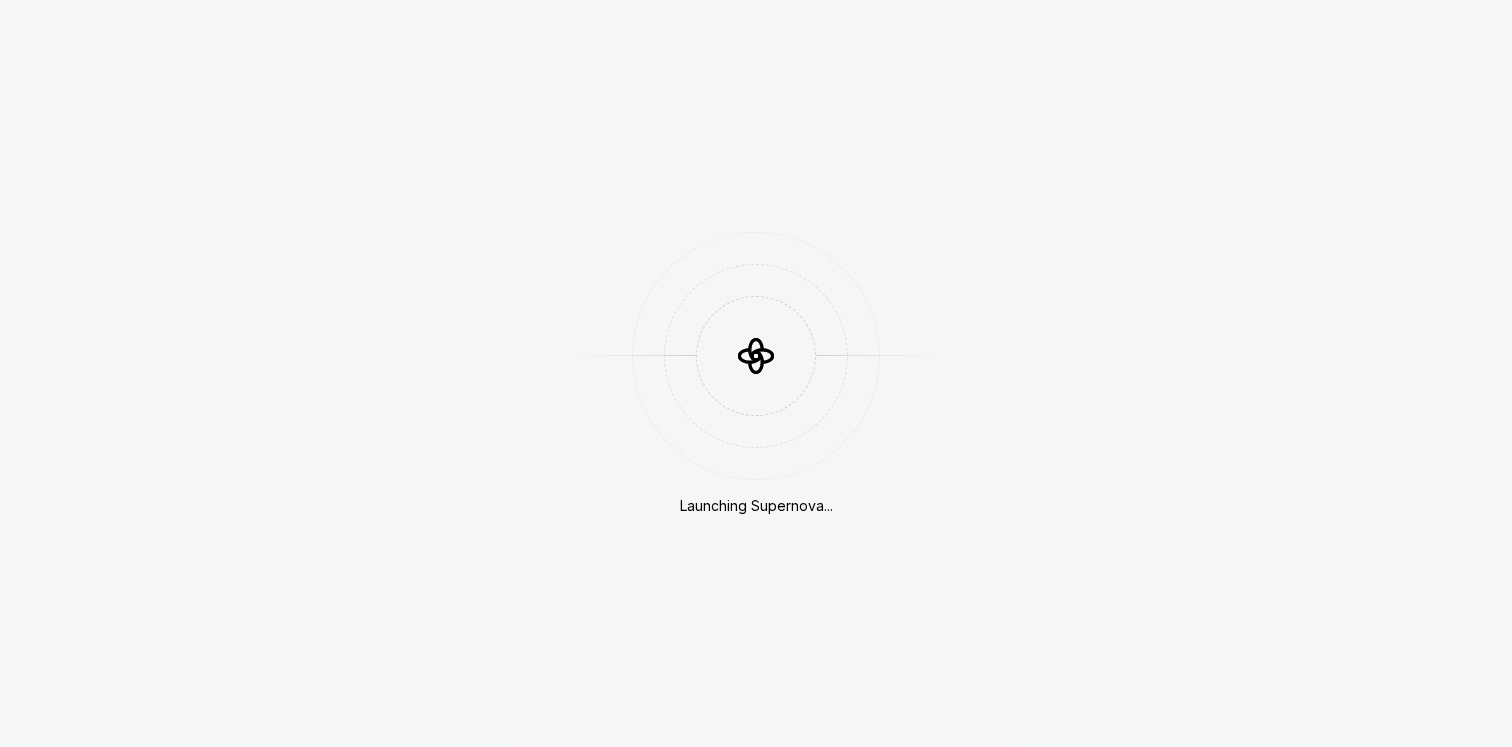 scroll, scrollTop: 0, scrollLeft: 0, axis: both 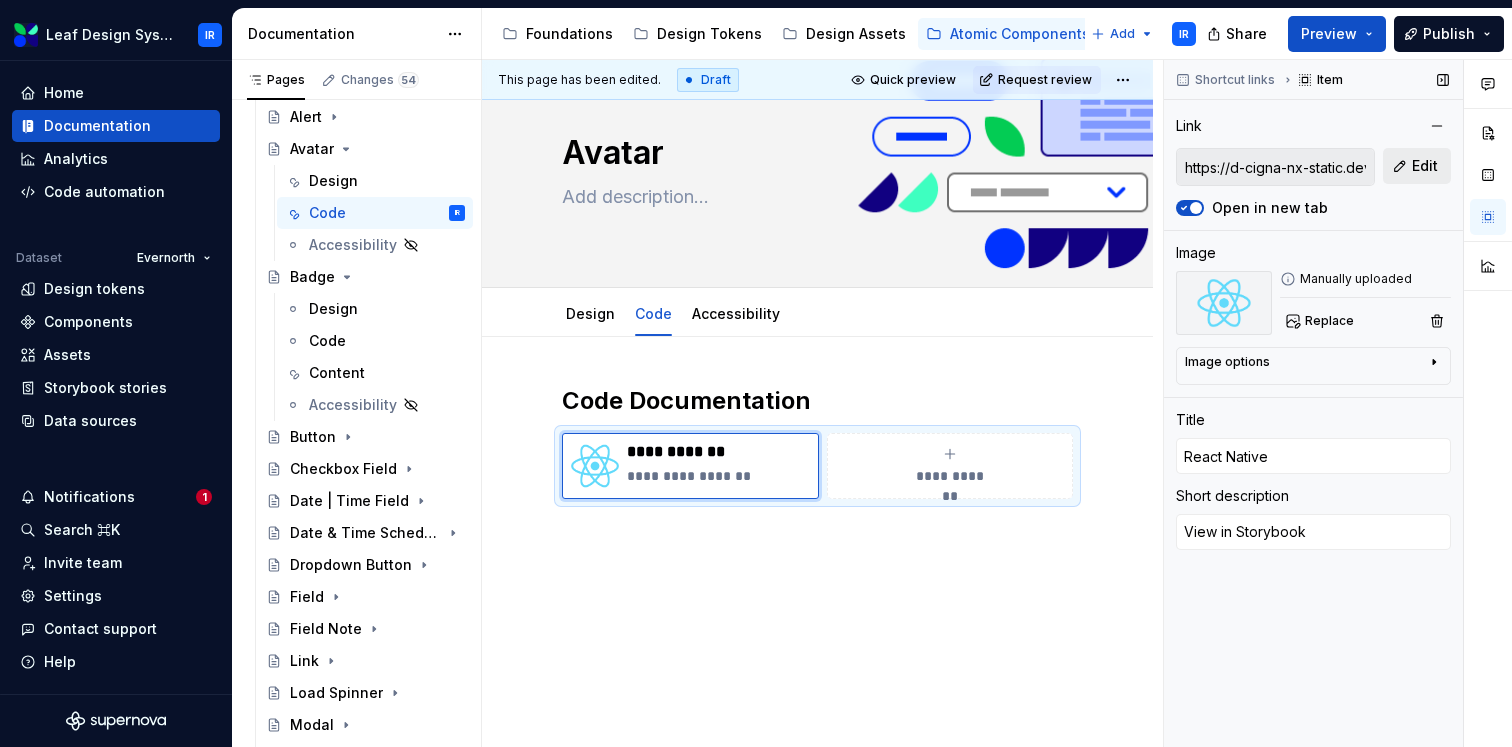 click on "Edit" at bounding box center [1417, 166] 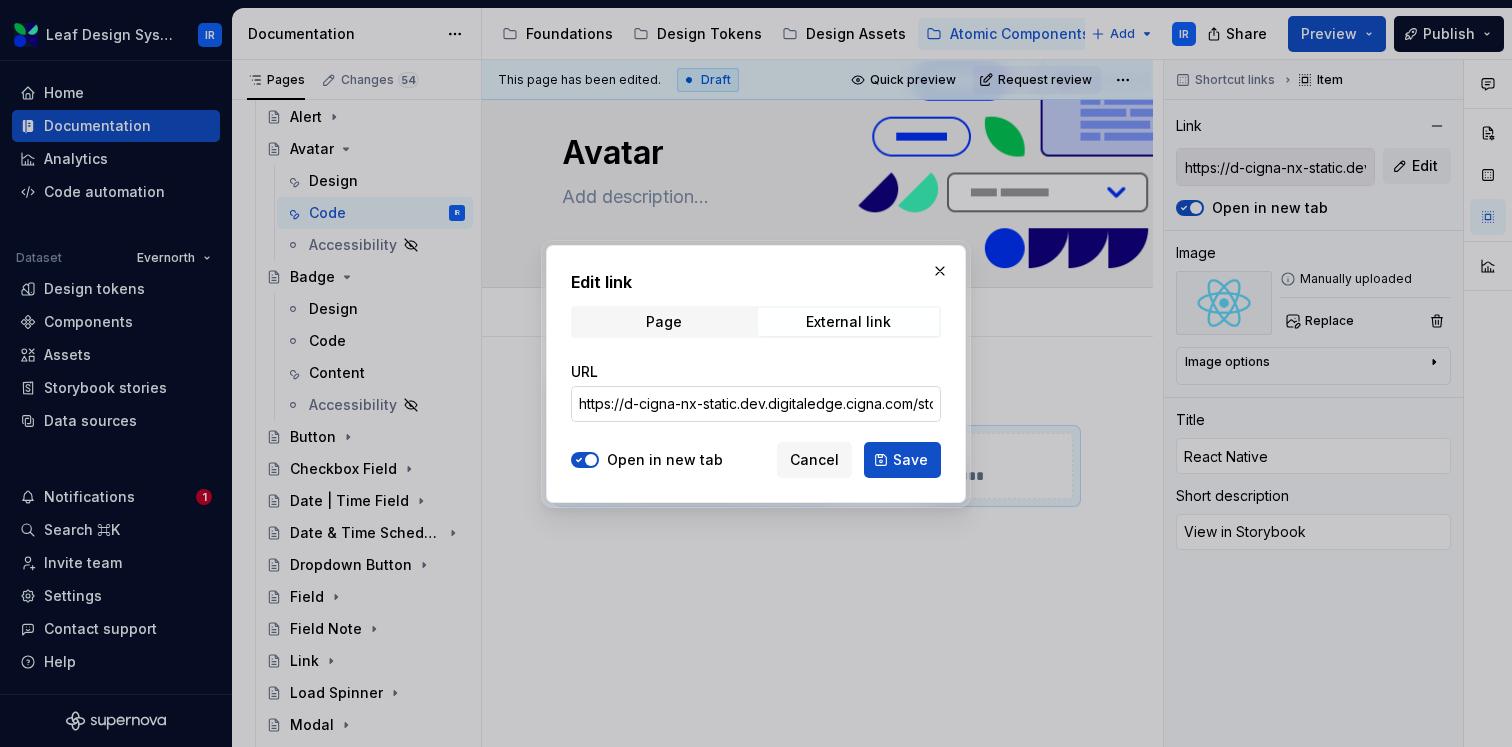 click on "https://d-cigna-nx-static.dev.digitaledge.cigna.com/storybook-rn/?path=/docs/leaf-atomic-components-badge--documentation" at bounding box center (756, 404) 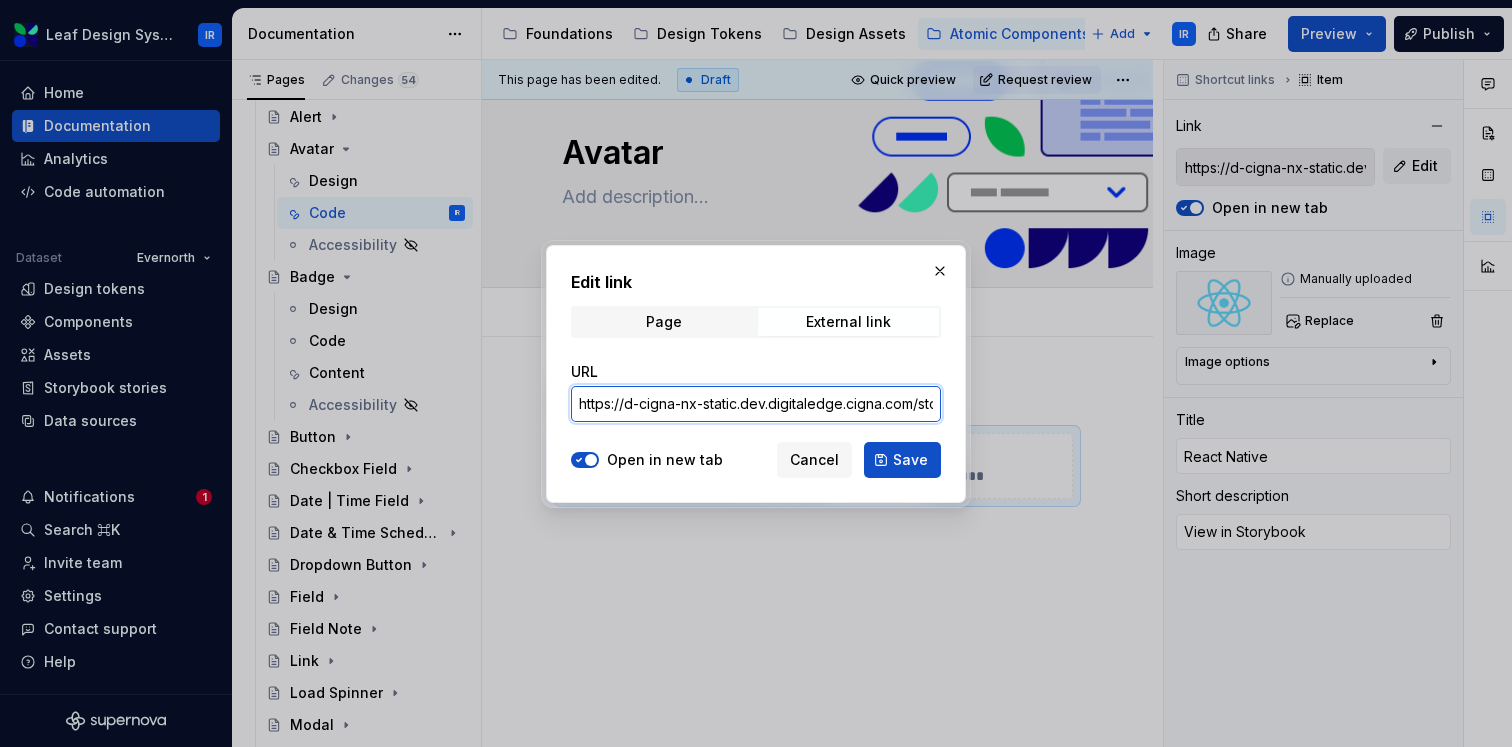 click on "https://d-cigna-nx-static.dev.digitaledge.cigna.com/storybook-rn/?path=/docs/leaf-atomic-components-badge--documentation" at bounding box center [756, 404] 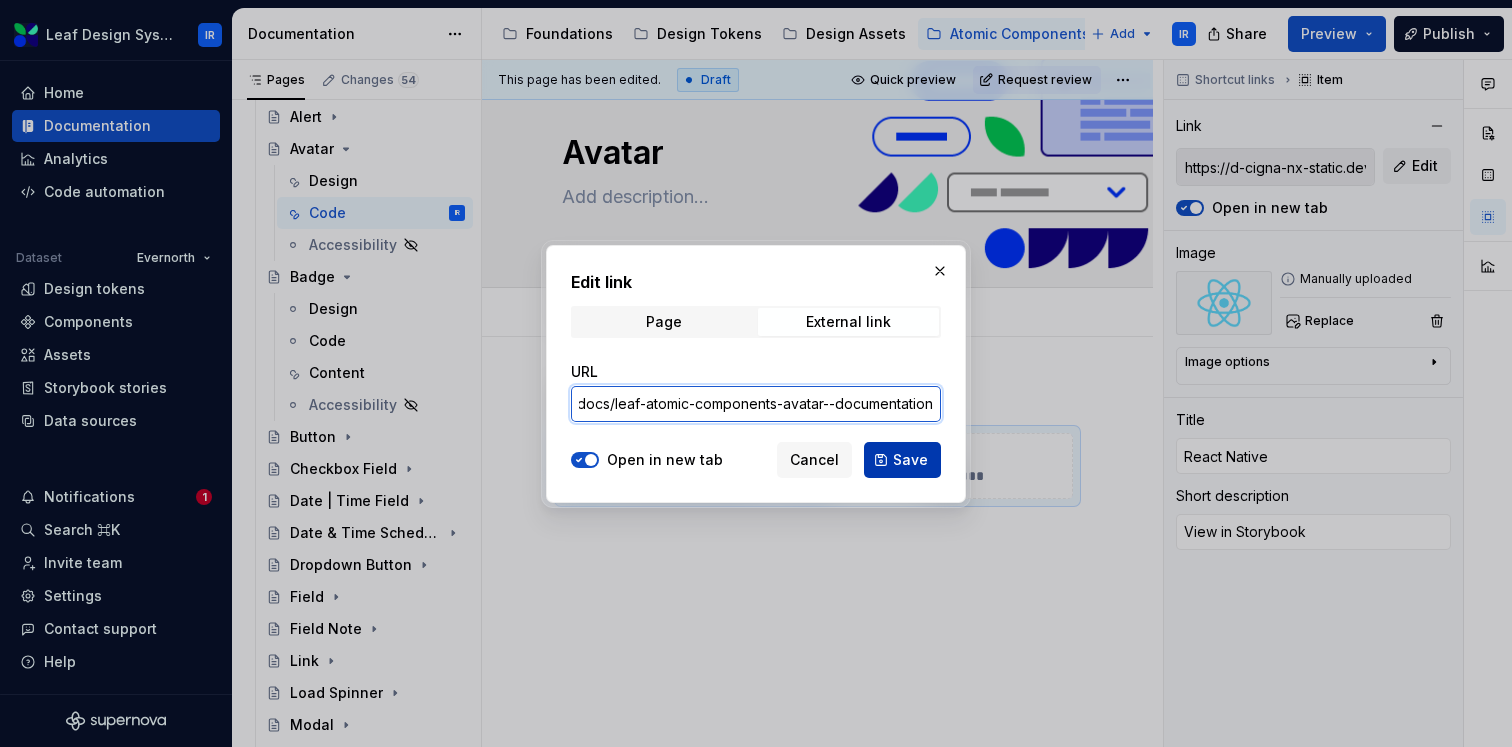 type on "https://d-cigna-nx-static.dev.digitaledge.cigna.com/storybook-rn/?path=/docs/leaf-atomic-components-avatar--documentation" 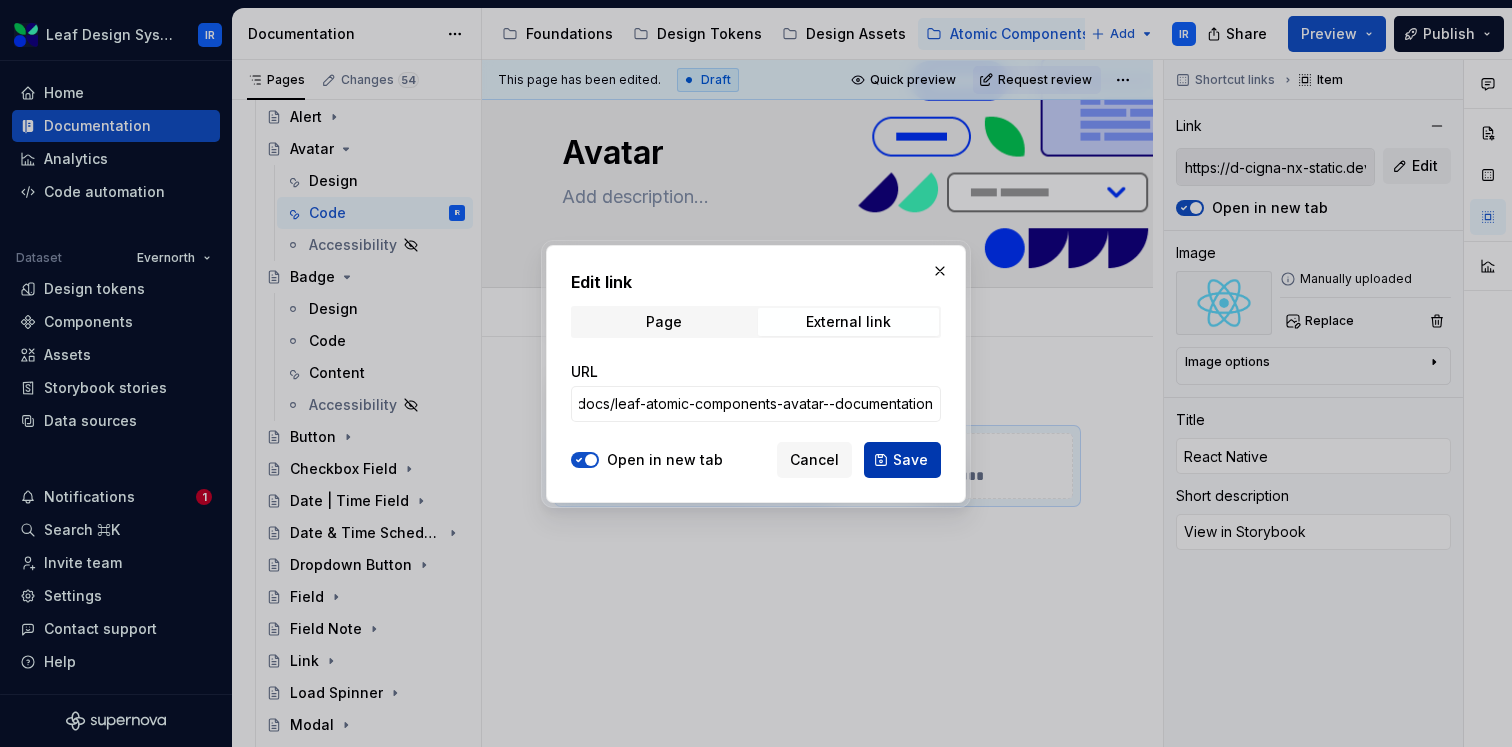 click on "Save" at bounding box center (910, 460) 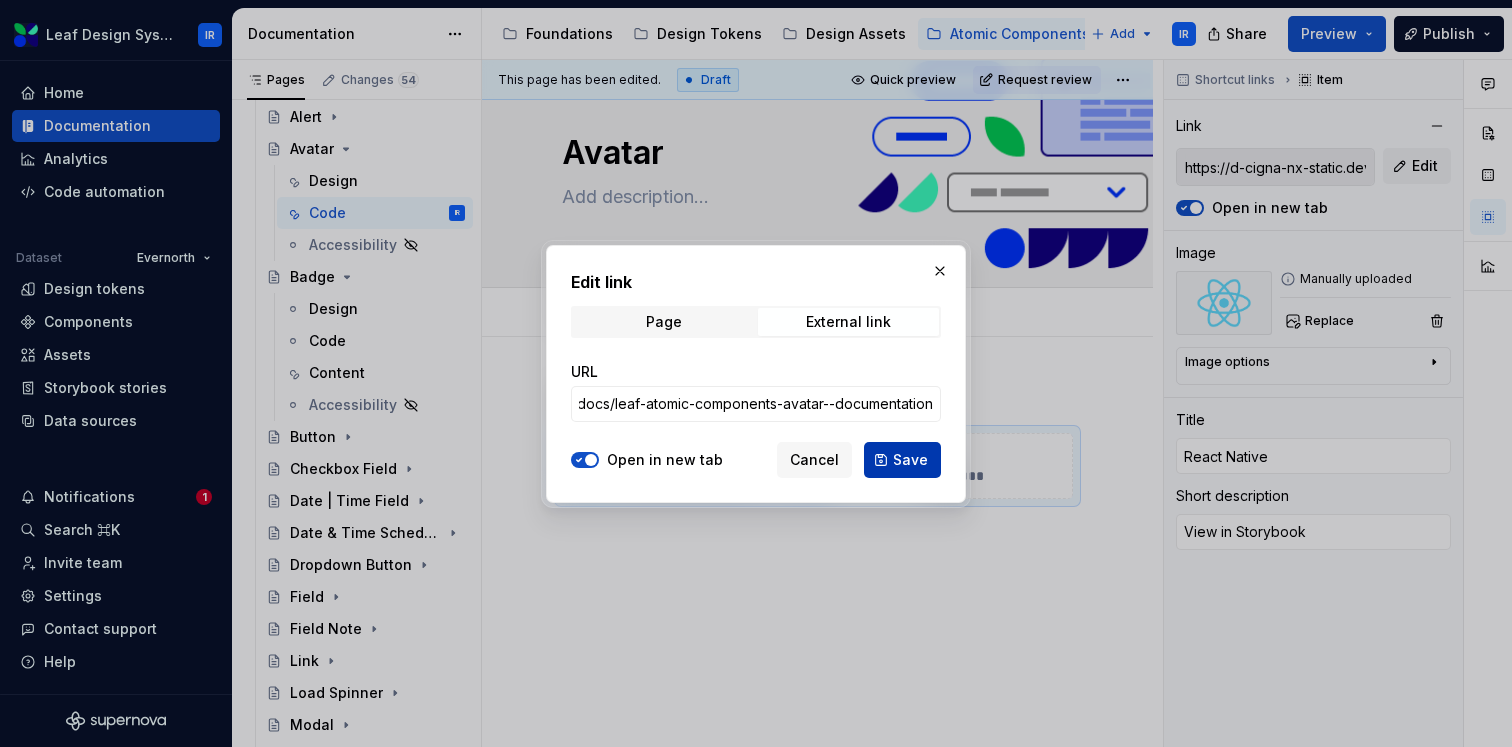 scroll, scrollTop: 0, scrollLeft: 0, axis: both 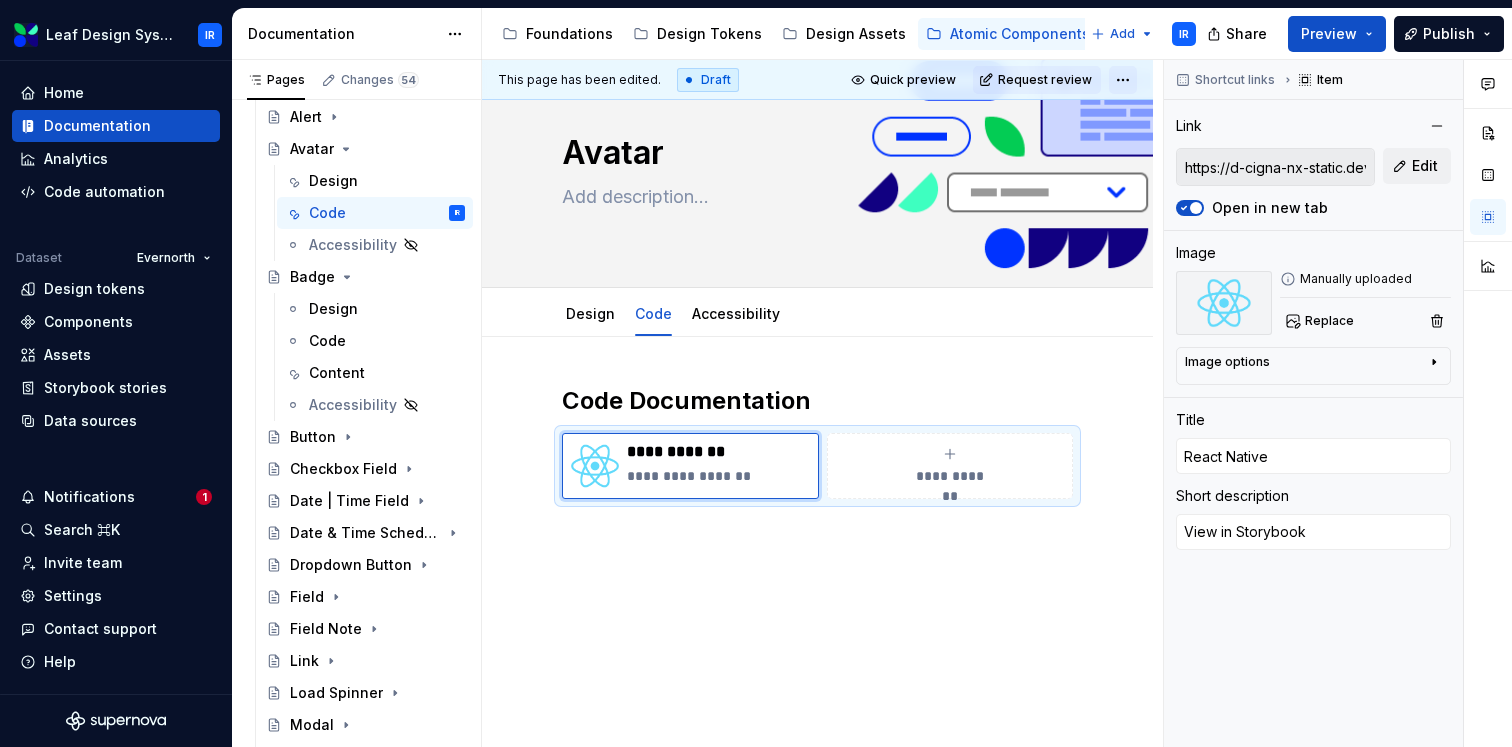click on "Leaf Design System IR Home Documentation Analytics Code automation Dataset Evernorth Design tokens Components Assets Storybook stories Data sources Notifications 1 Search ⌘K Invite team Settings Contact support Help Documentation
Accessibility guide for tree Page tree.
Navigate the tree with the arrow keys. Common tree hotkeys apply. Further keybindings are available:
enter to execute primary action on focused item
f2 to start renaming the focused item
escape to abort renaming an item
control+d to start dragging selected items
Foundations Design Tokens Design Assets Atomic Components Molecular Patterns Layout Modules Design Packages Add IR Share Preview Publish Pages Changes 54 Add
Accessibility guide for tree Page tree.
Navigate the arrow keys. Common tree hotkeys apply. Further keybindings are available:
enter to execute primary action on focused item
IR" at bounding box center (756, 373) 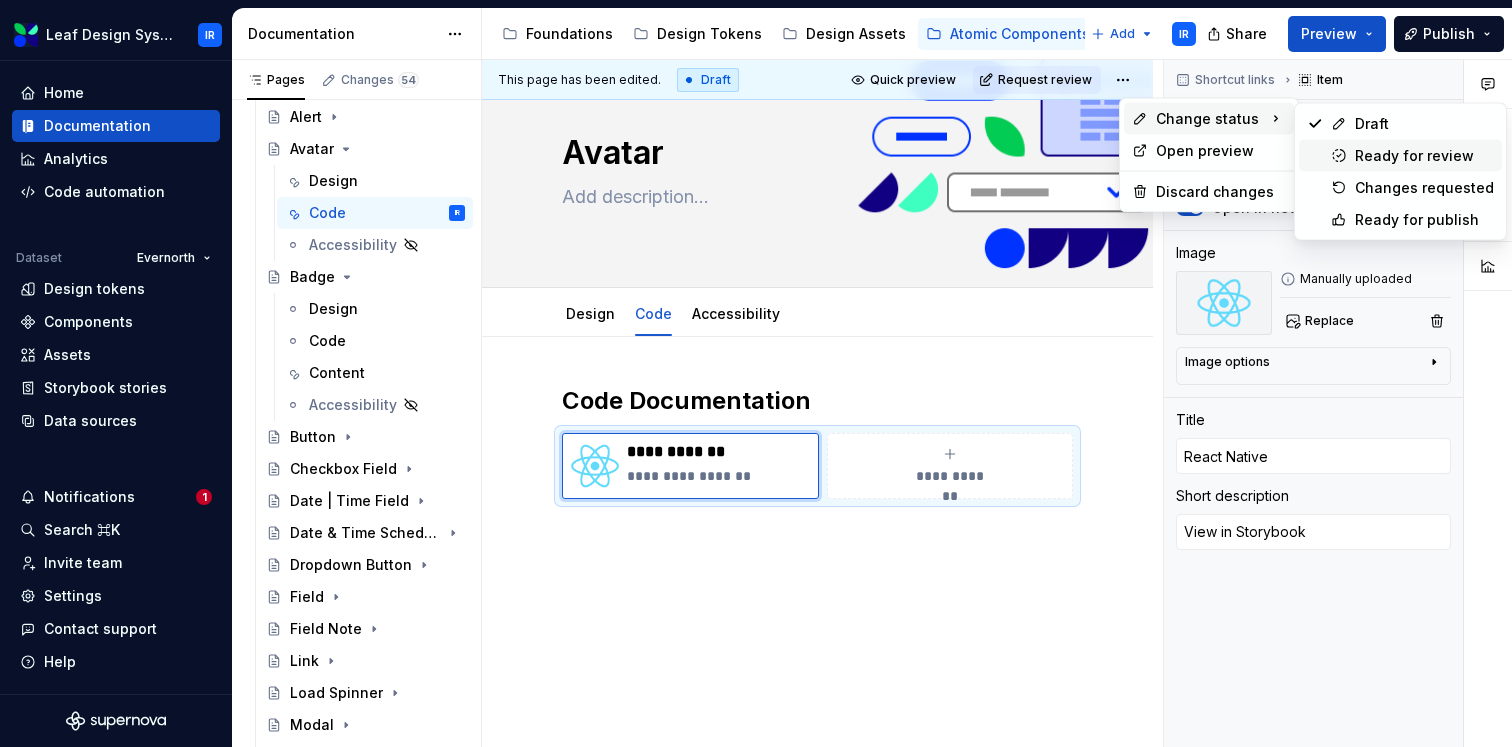 click on "Ready for review" at bounding box center [1424, 156] 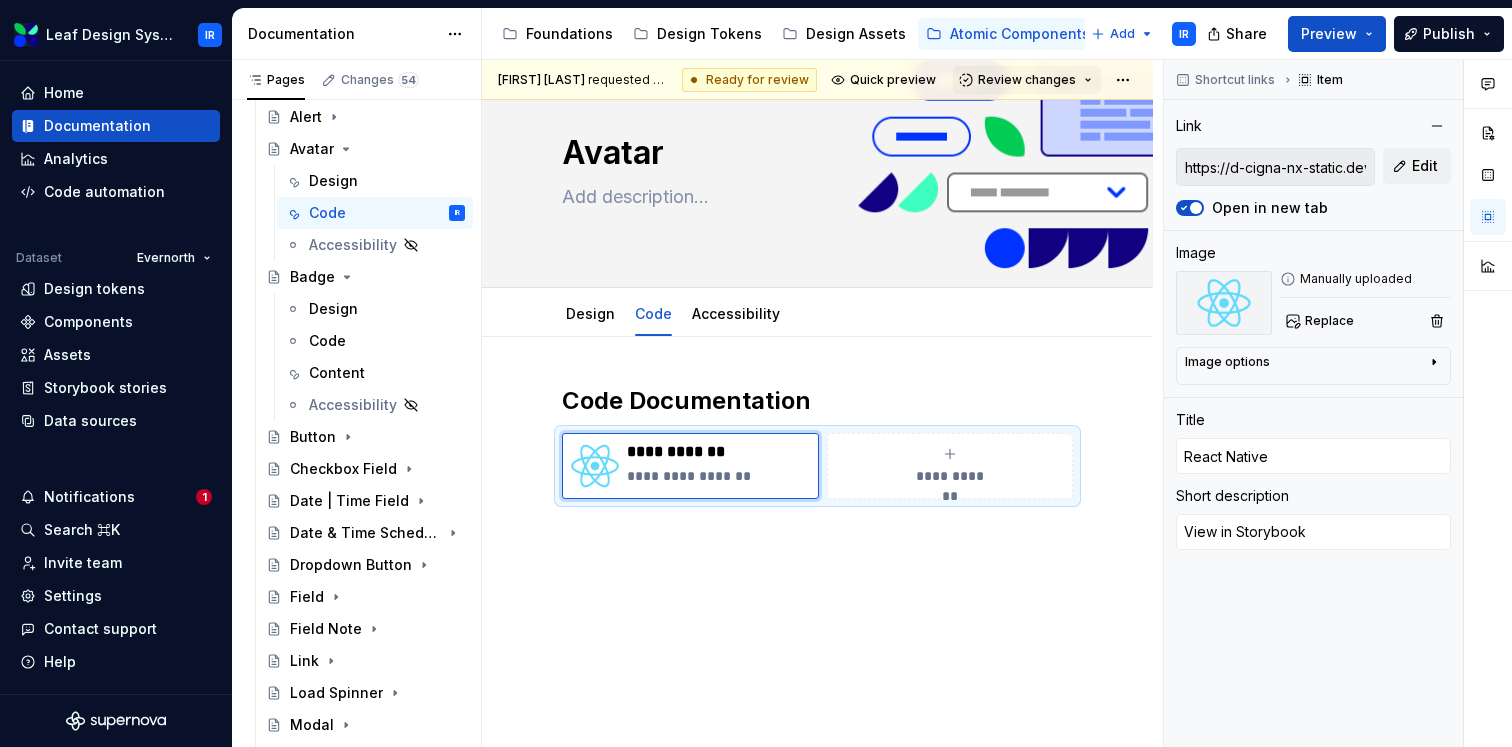 scroll, scrollTop: 0, scrollLeft: 0, axis: both 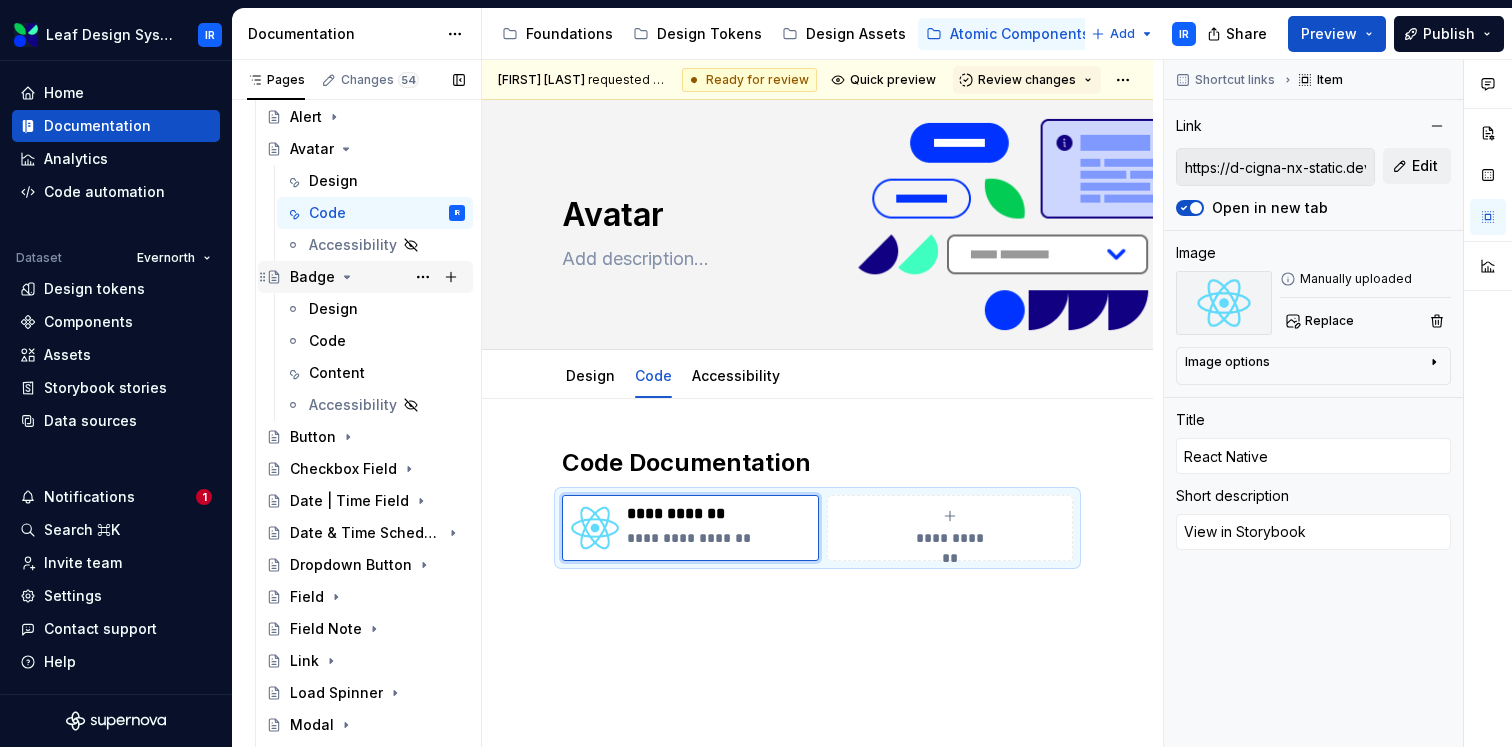 click 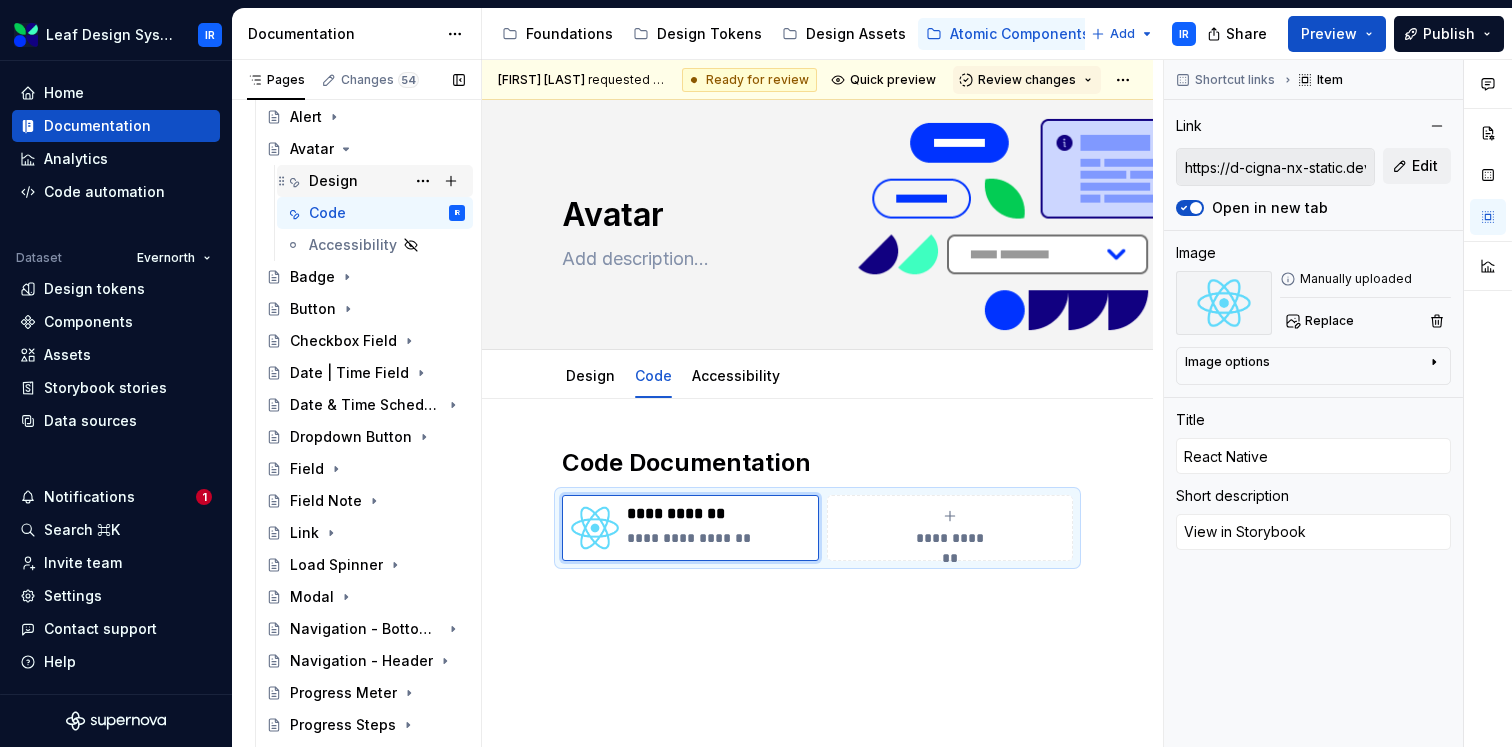 click on "Design" at bounding box center [333, 181] 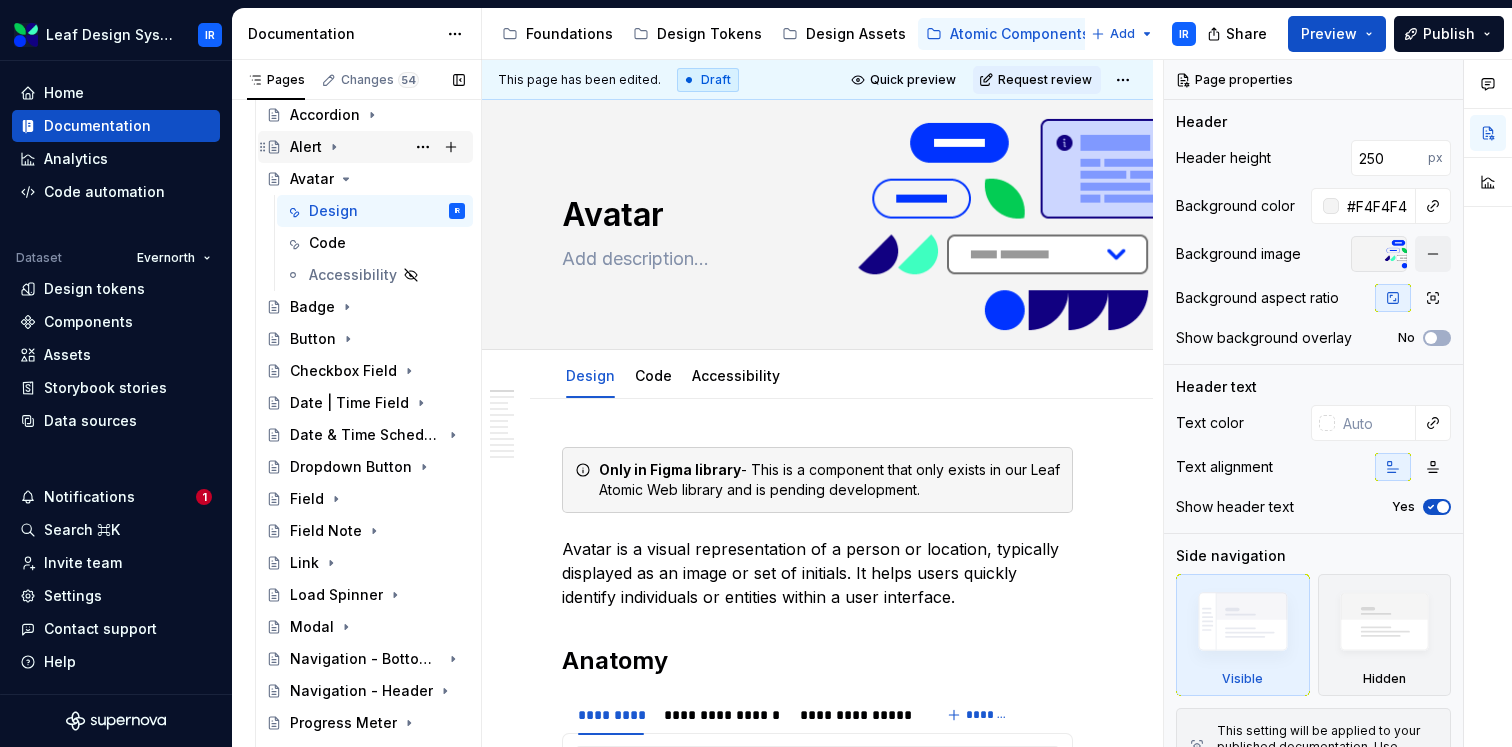 scroll, scrollTop: 1318, scrollLeft: 0, axis: vertical 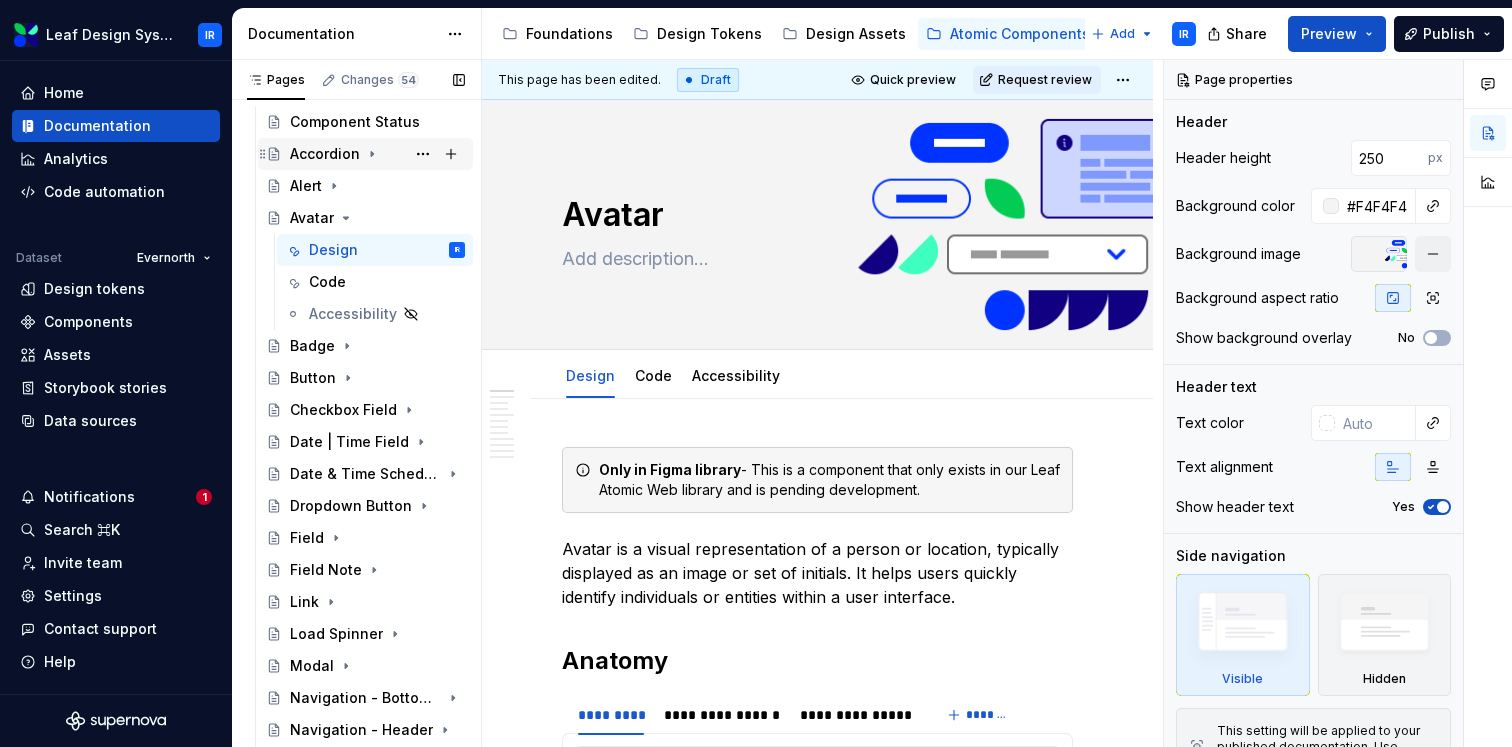 click 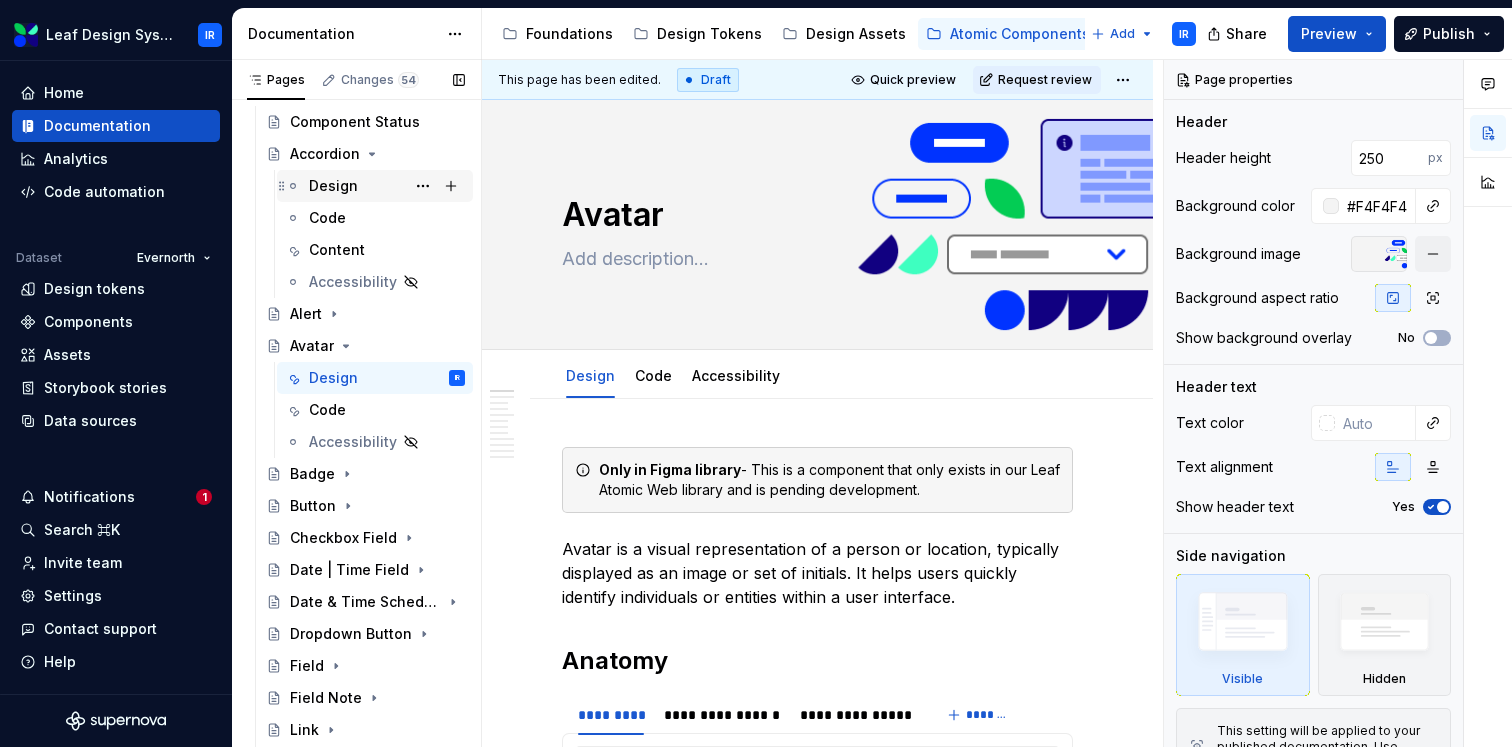 click on "Design" at bounding box center [333, 186] 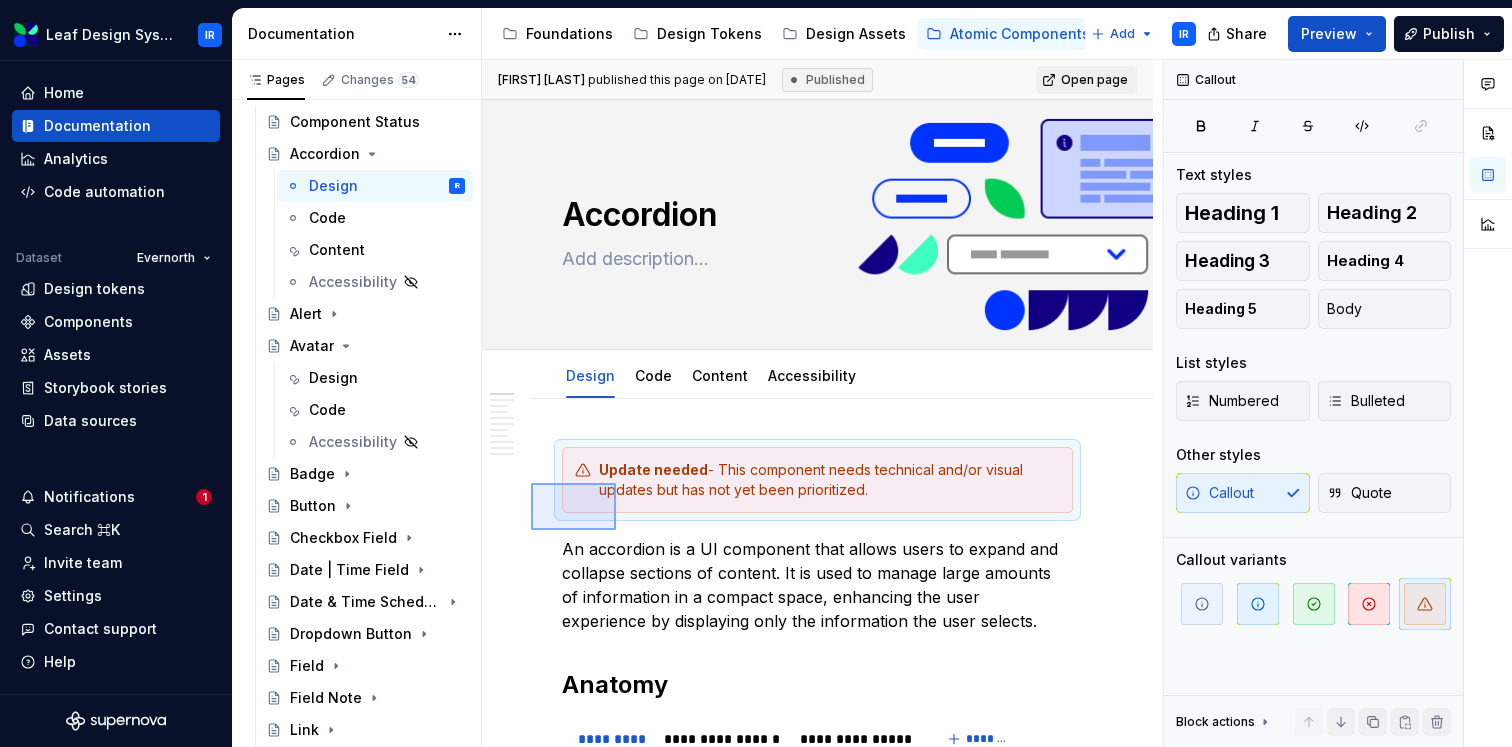 drag, startPoint x: 560, startPoint y: 512, endPoint x: 616, endPoint y: 483, distance: 63.06346 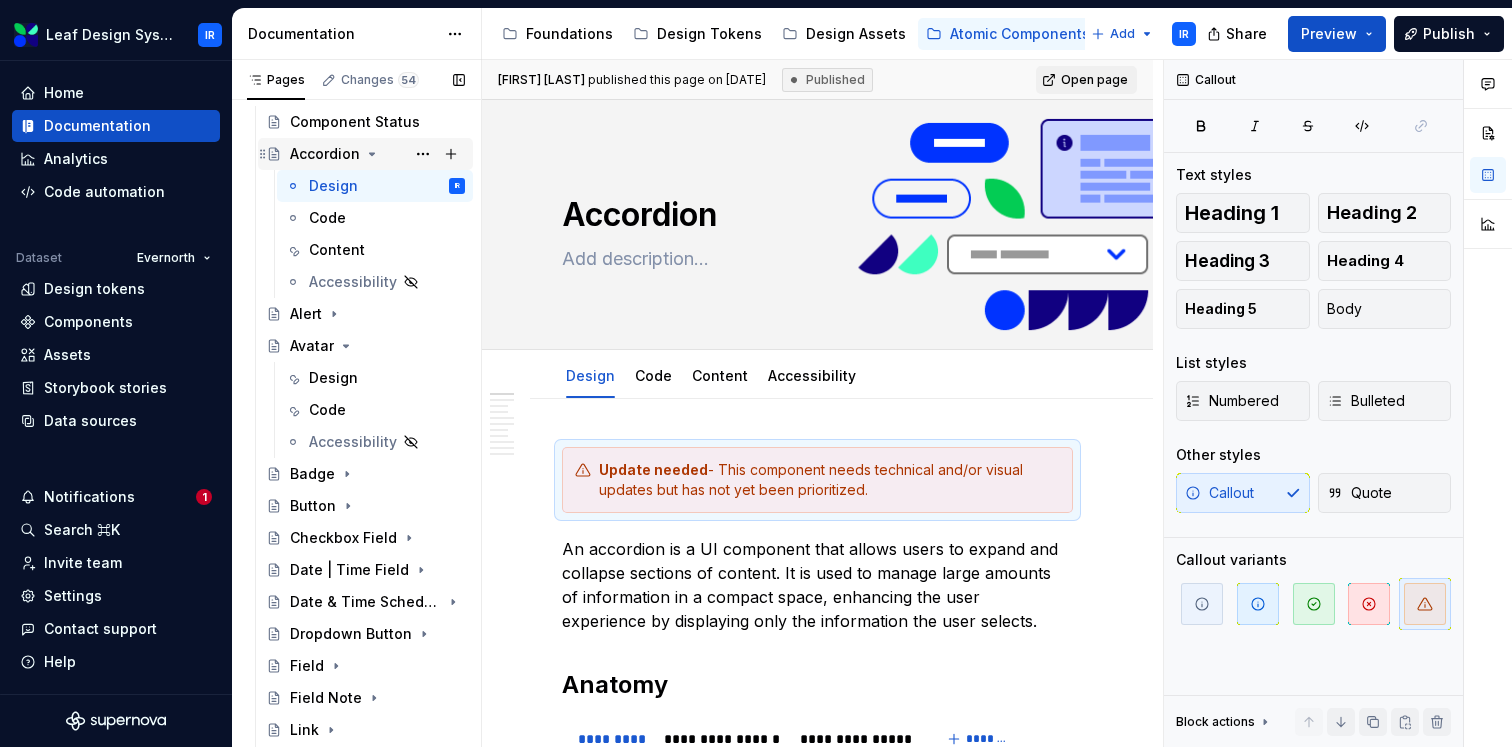 click 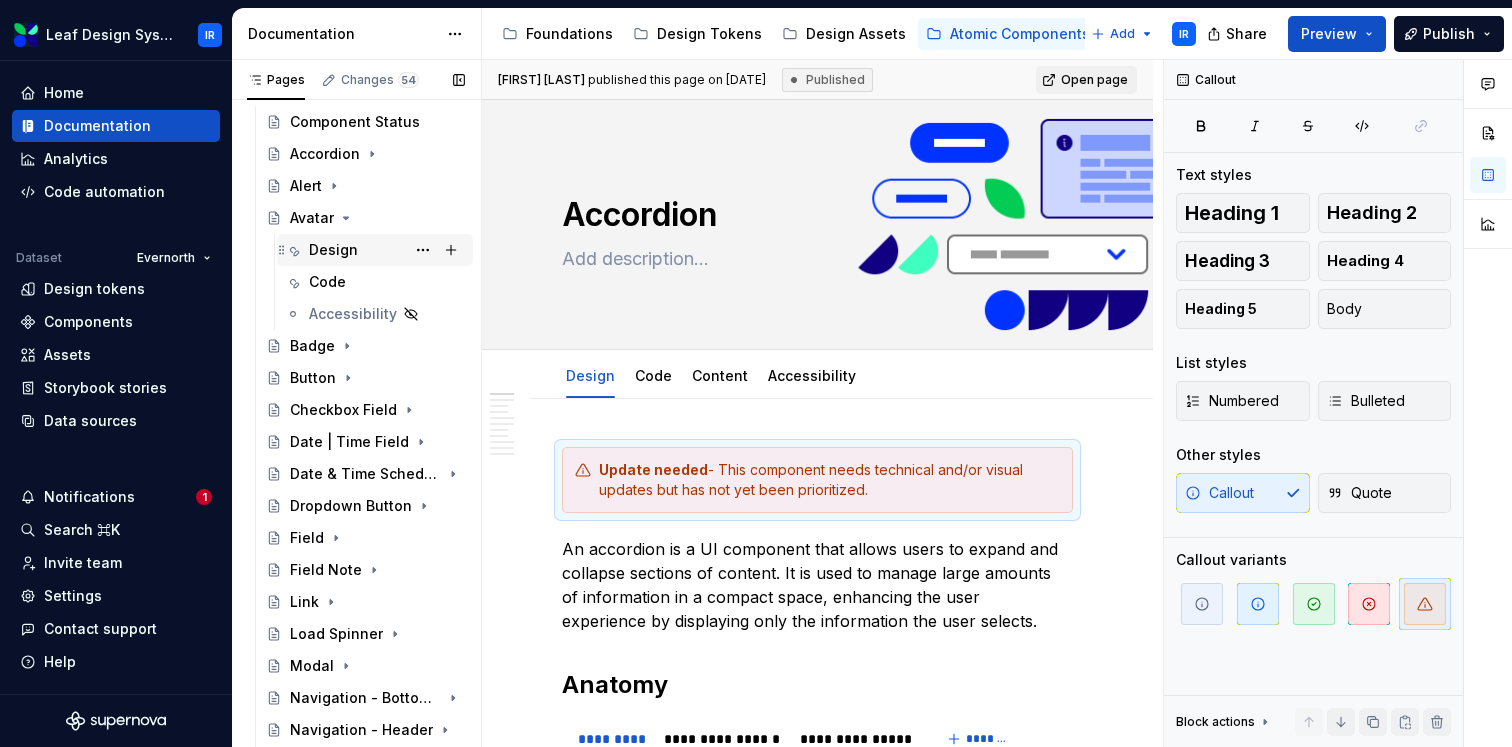 click on "Design" at bounding box center [333, 250] 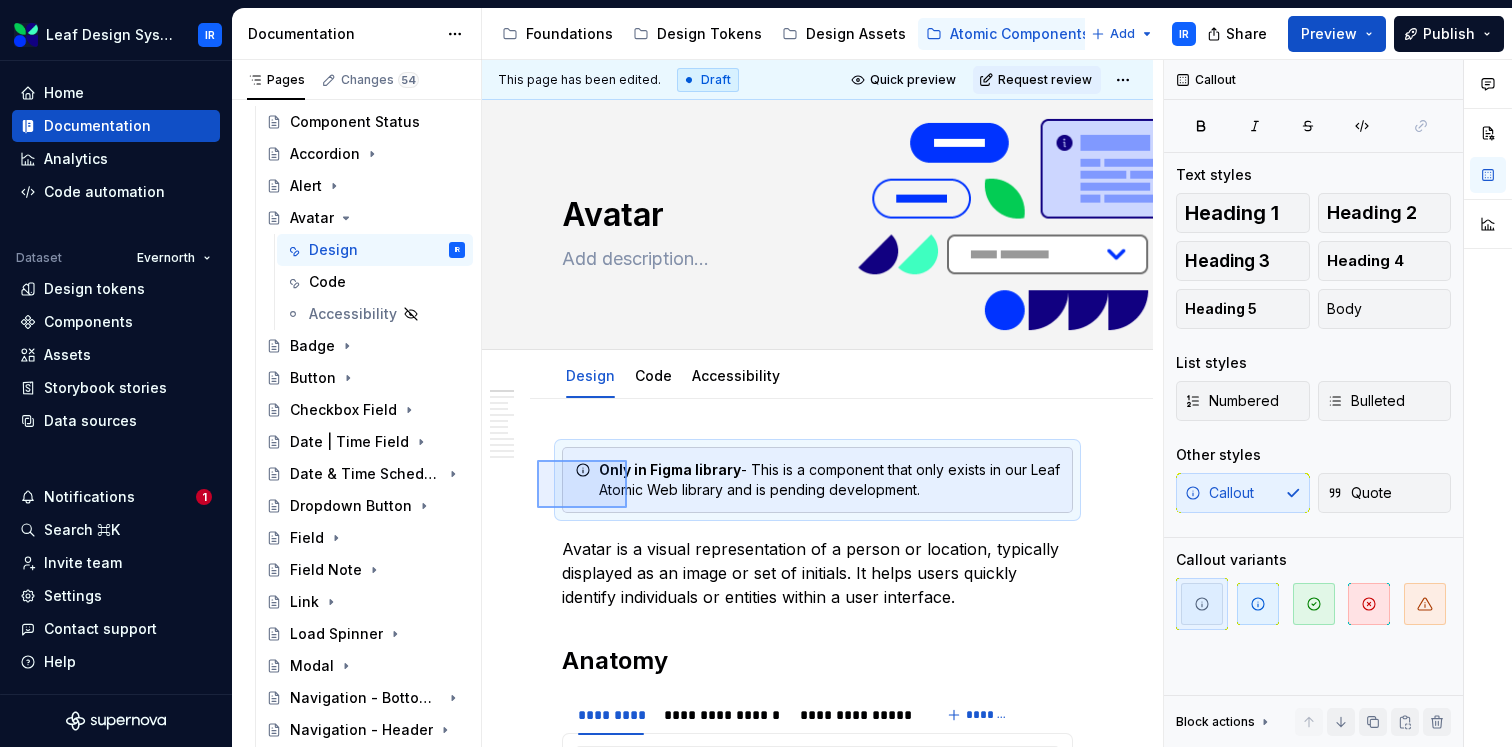 drag, startPoint x: 560, startPoint y: 492, endPoint x: 627, endPoint y: 460, distance: 74.24958 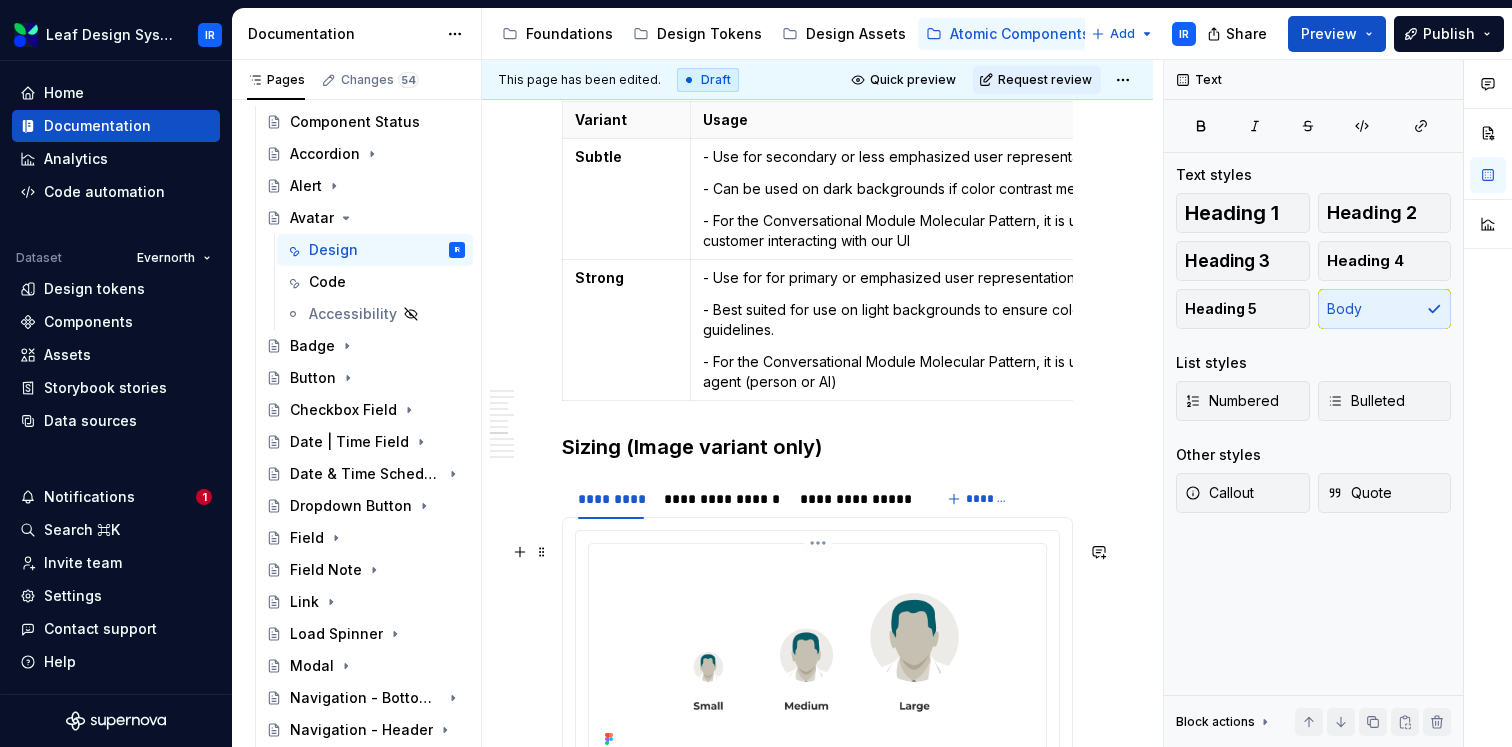 scroll, scrollTop: 2863, scrollLeft: 0, axis: vertical 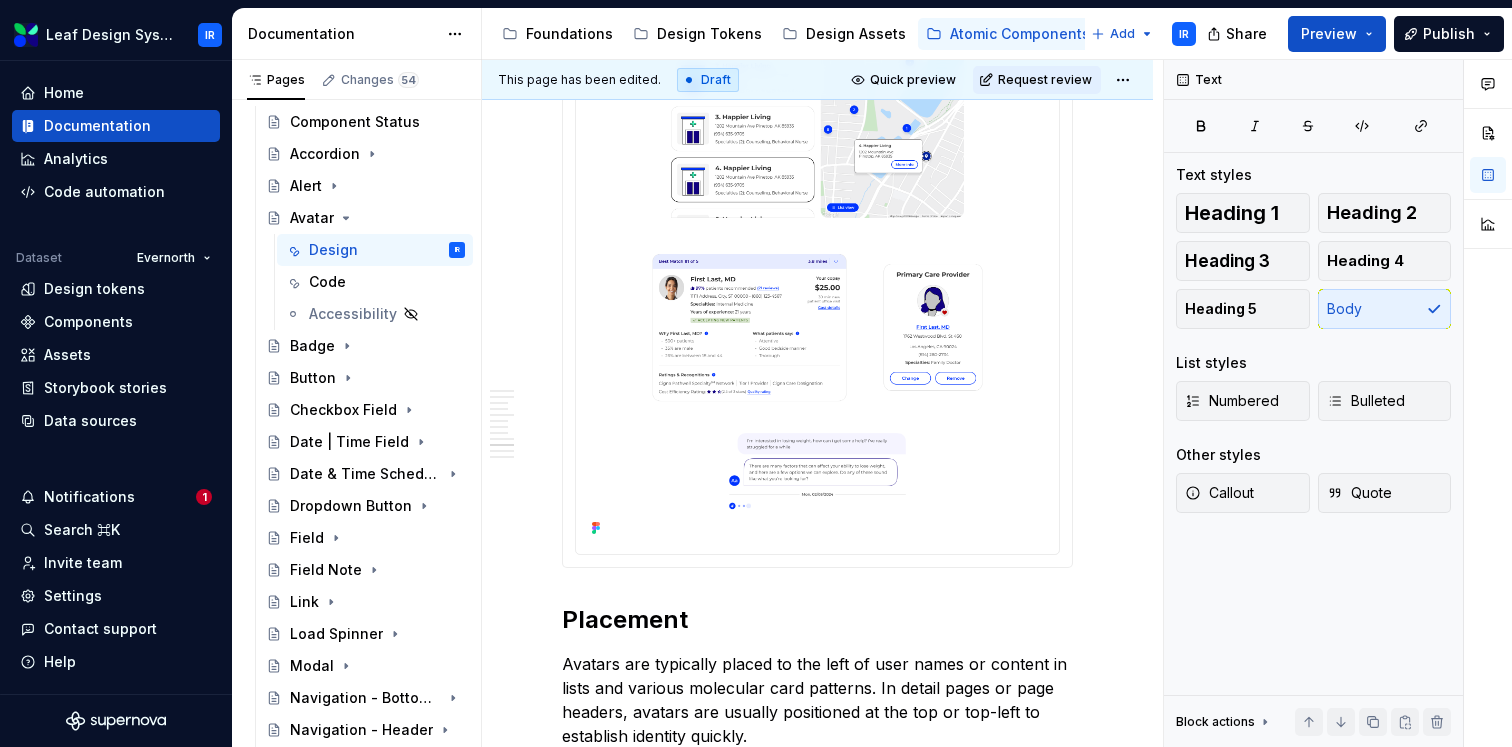 type on "*" 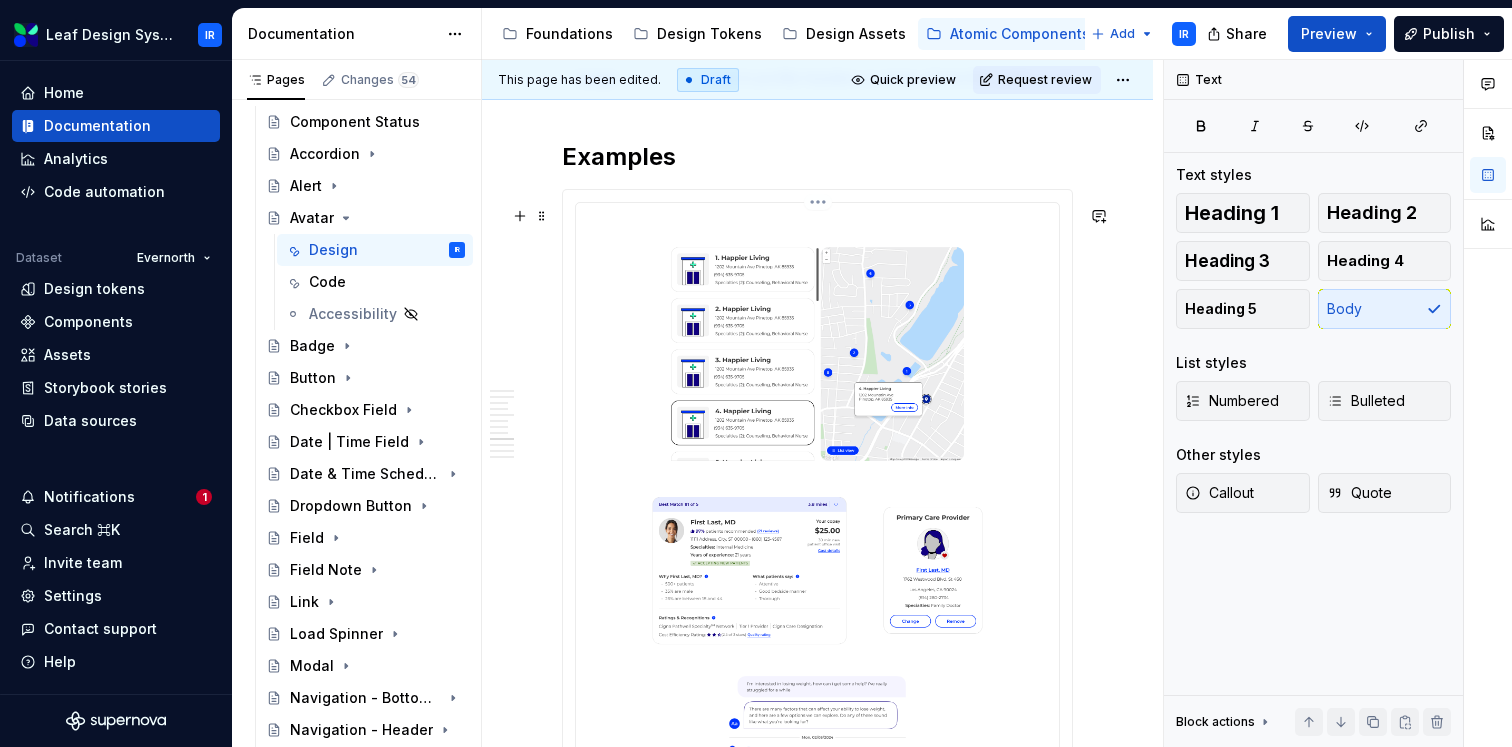 scroll, scrollTop: 3783, scrollLeft: 0, axis: vertical 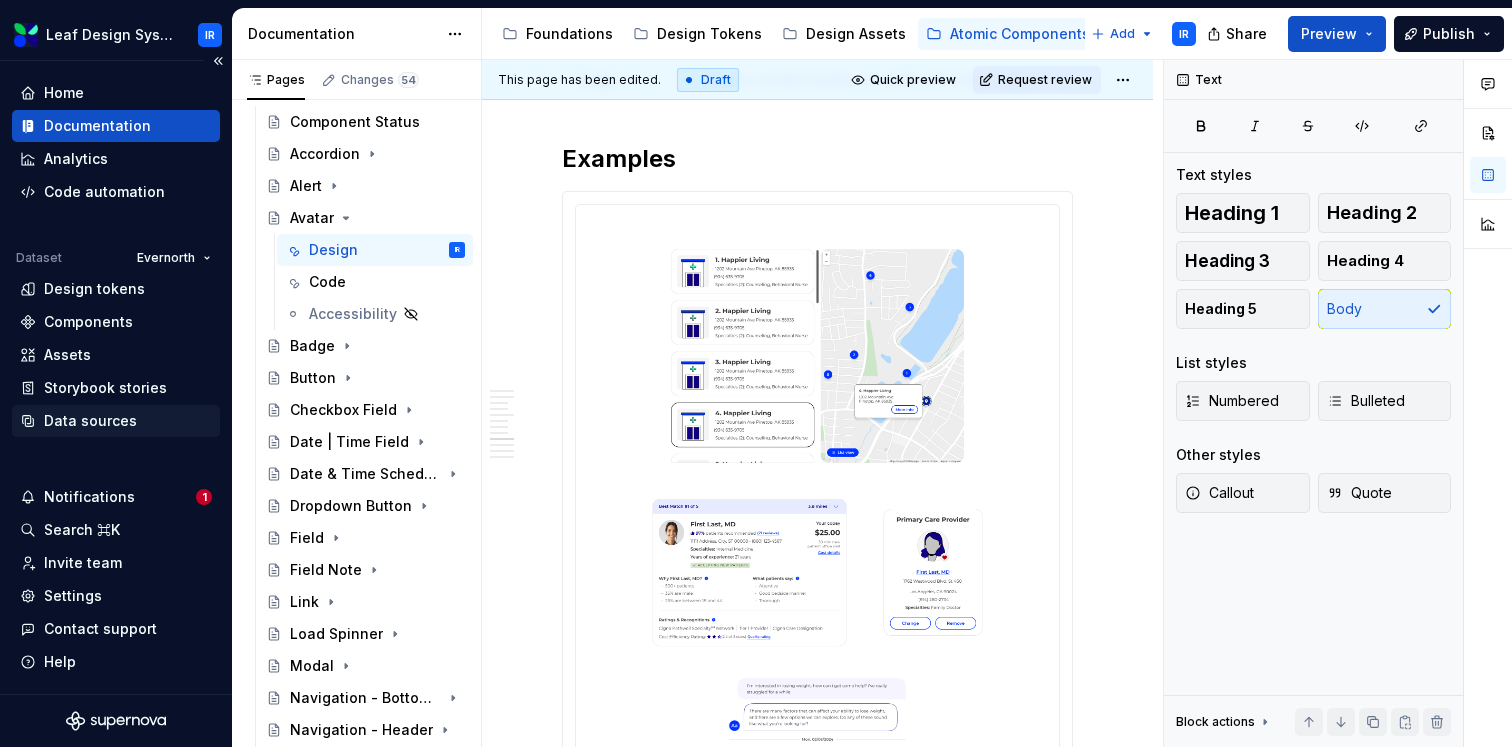click on "Data sources" at bounding box center [90, 421] 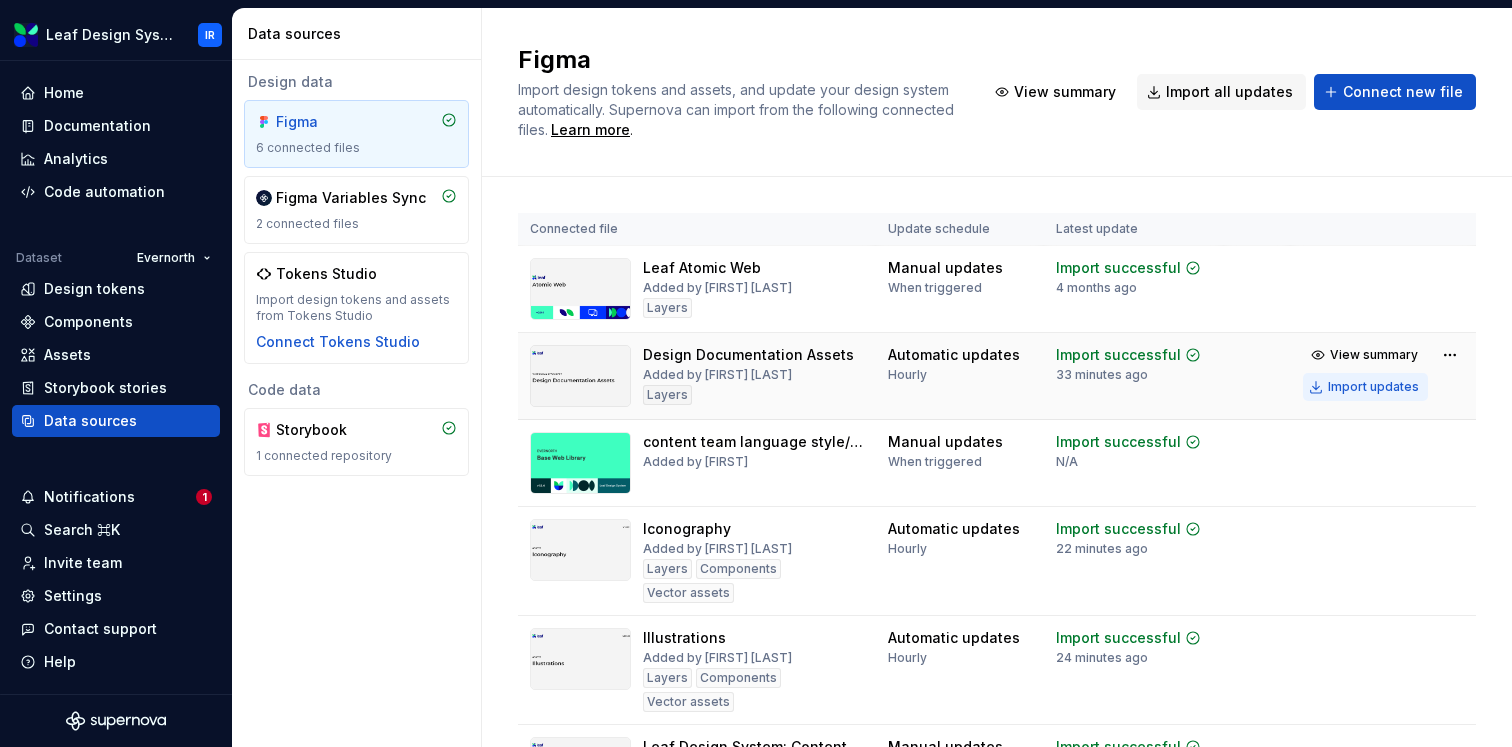 click on "Import updates" at bounding box center (1373, 387) 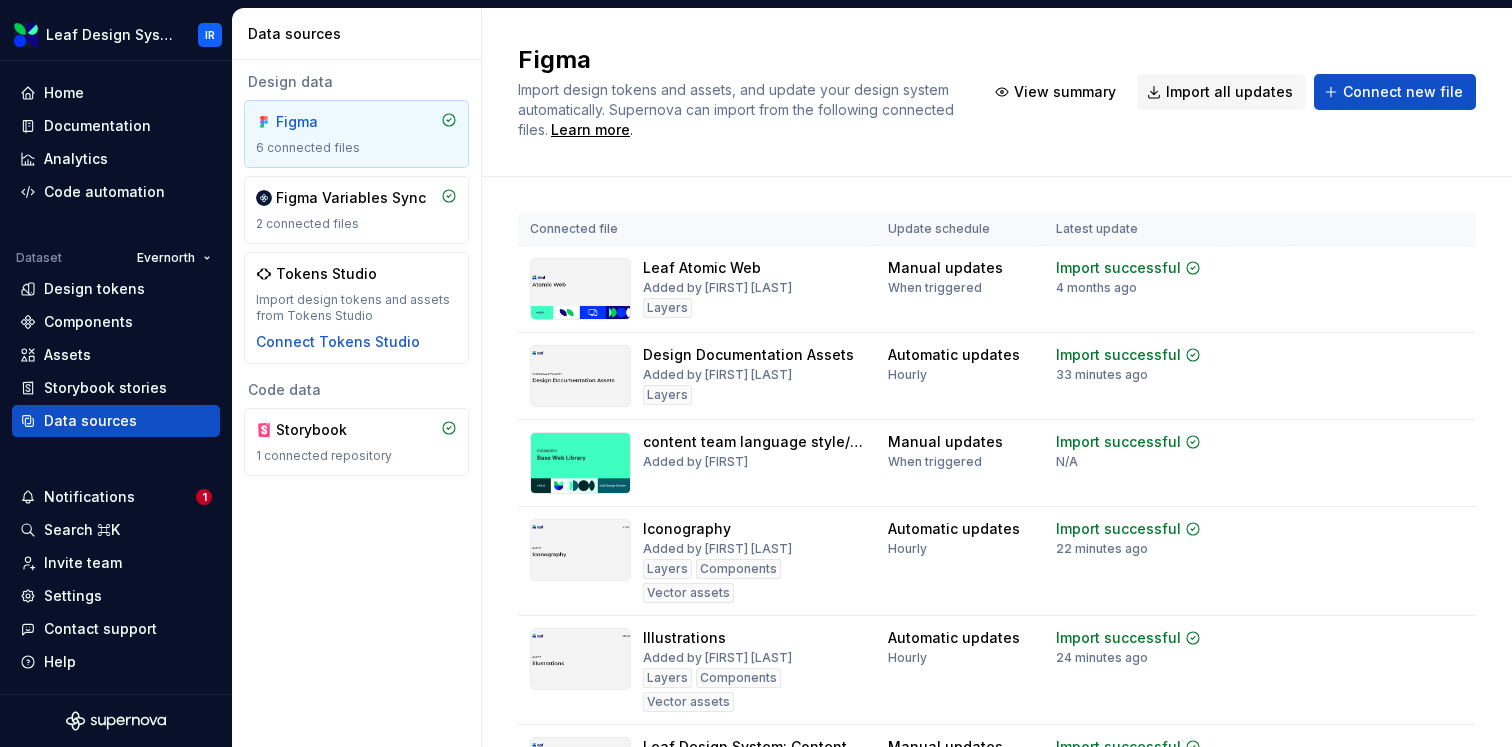 type 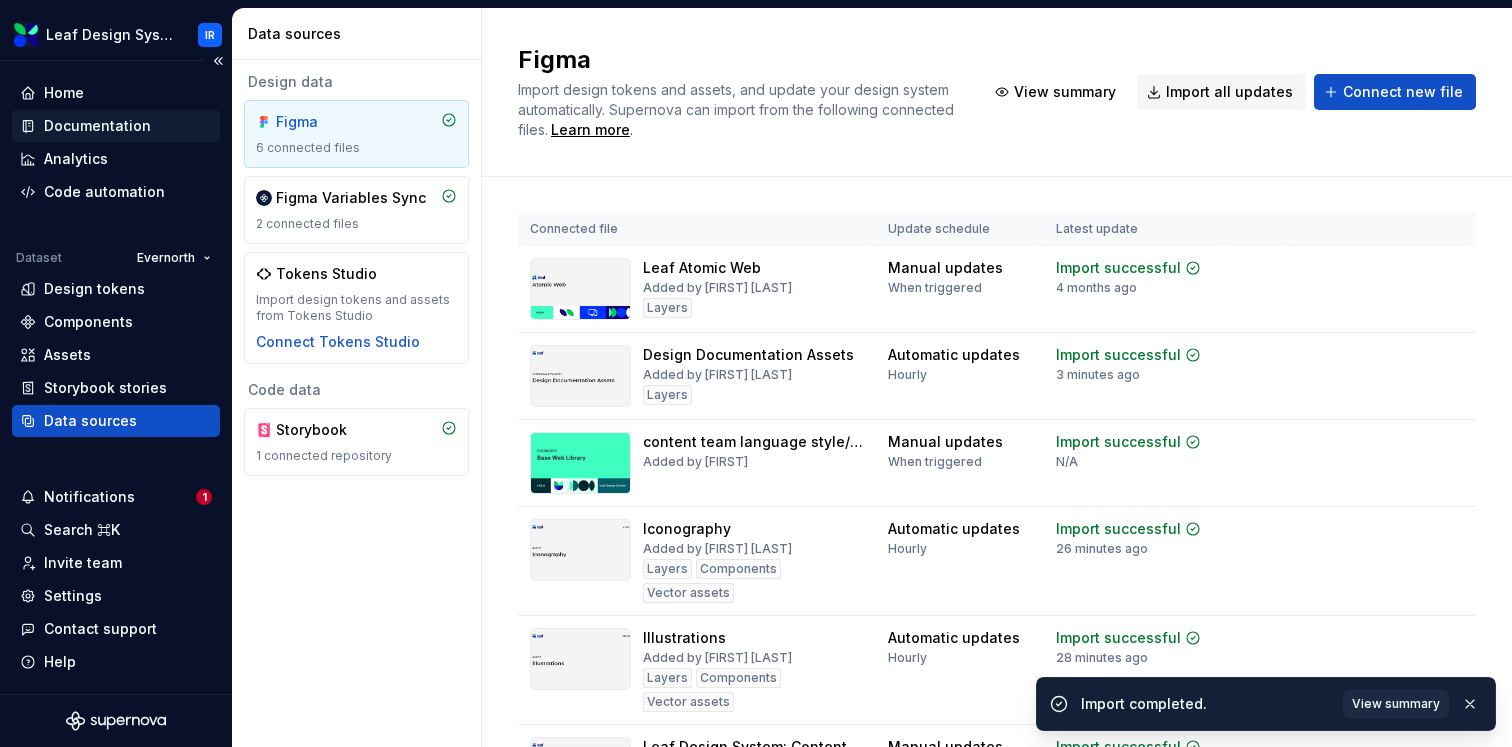 click on "Documentation" at bounding box center [116, 126] 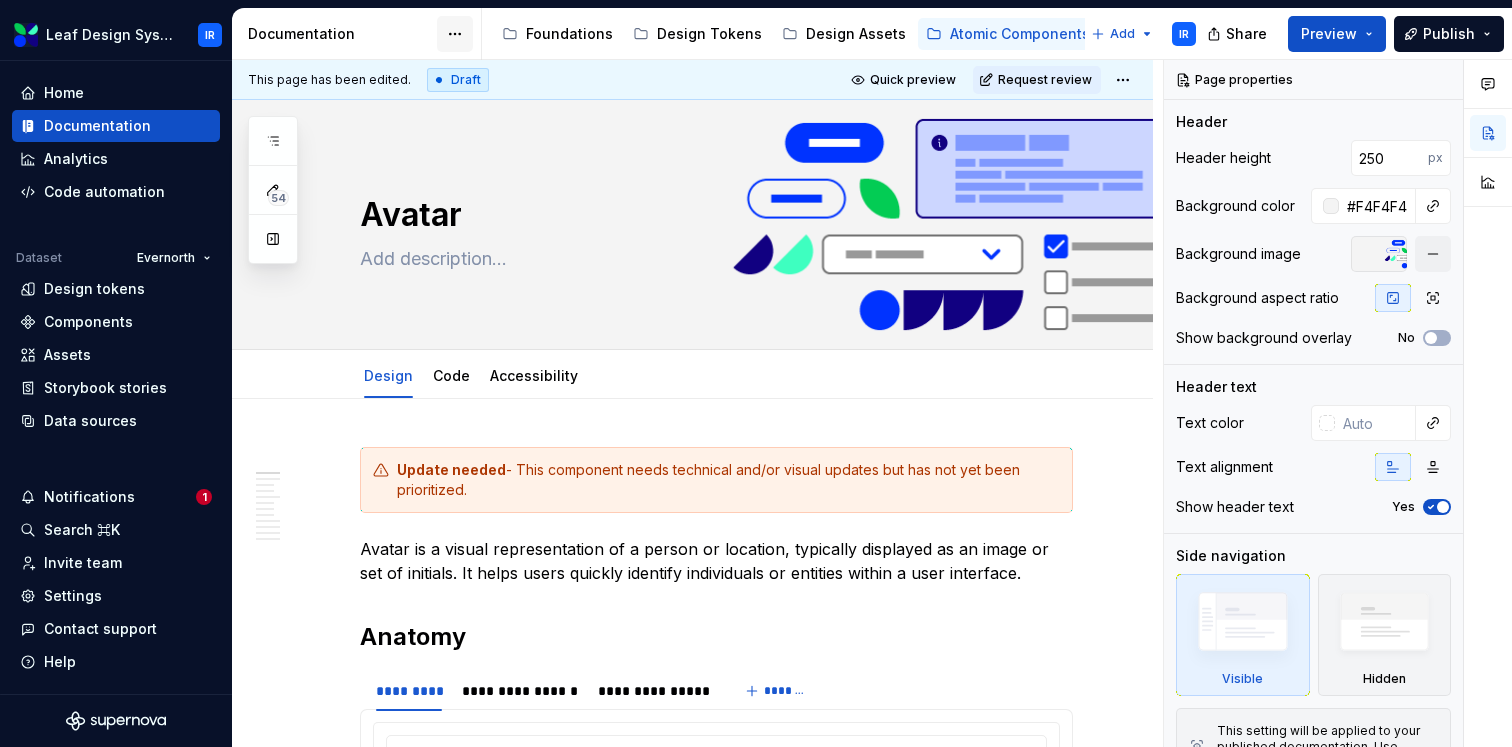 click on "Leaf Design System IR Home Documentation Analytics Code automation Dataset Evernorth Design tokens Components Assets Storybook stories Data sources Notifications 1 Search ⌘K Invite team Settings Contact support Help Documentation
Accessibility guide for tree Page tree.
Navigate the tree with the arrow keys. Common tree hotkeys apply. Further keybindings are available:
enter to execute primary action on focused item
f2 to start renaming the focused item
escape to abort renaming an item
control+d to start dragging selected items
Foundations Design Tokens Design Assets Atomic Components Molecular Patterns Layout Modules Design Packages Add IR Share Preview Publish 54 Pages Add
Accessibility guide for tree Page tree.
Navigate the arrow keys. Common tree hotkeys apply. Further keybindings are available:
enter to execute primary action on focused item
Web IR" at bounding box center [756, 373] 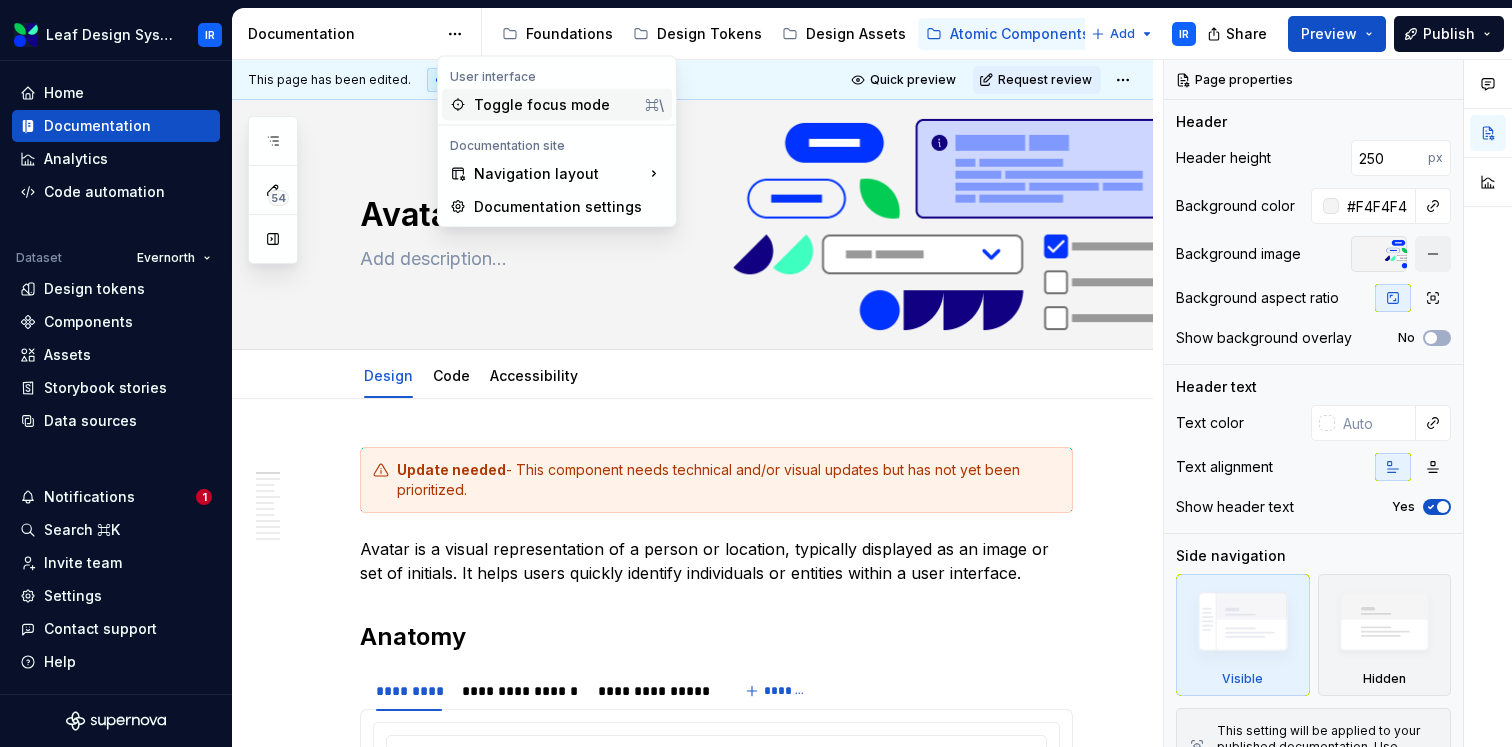 click on "Toggle focus mode" at bounding box center [555, 105] 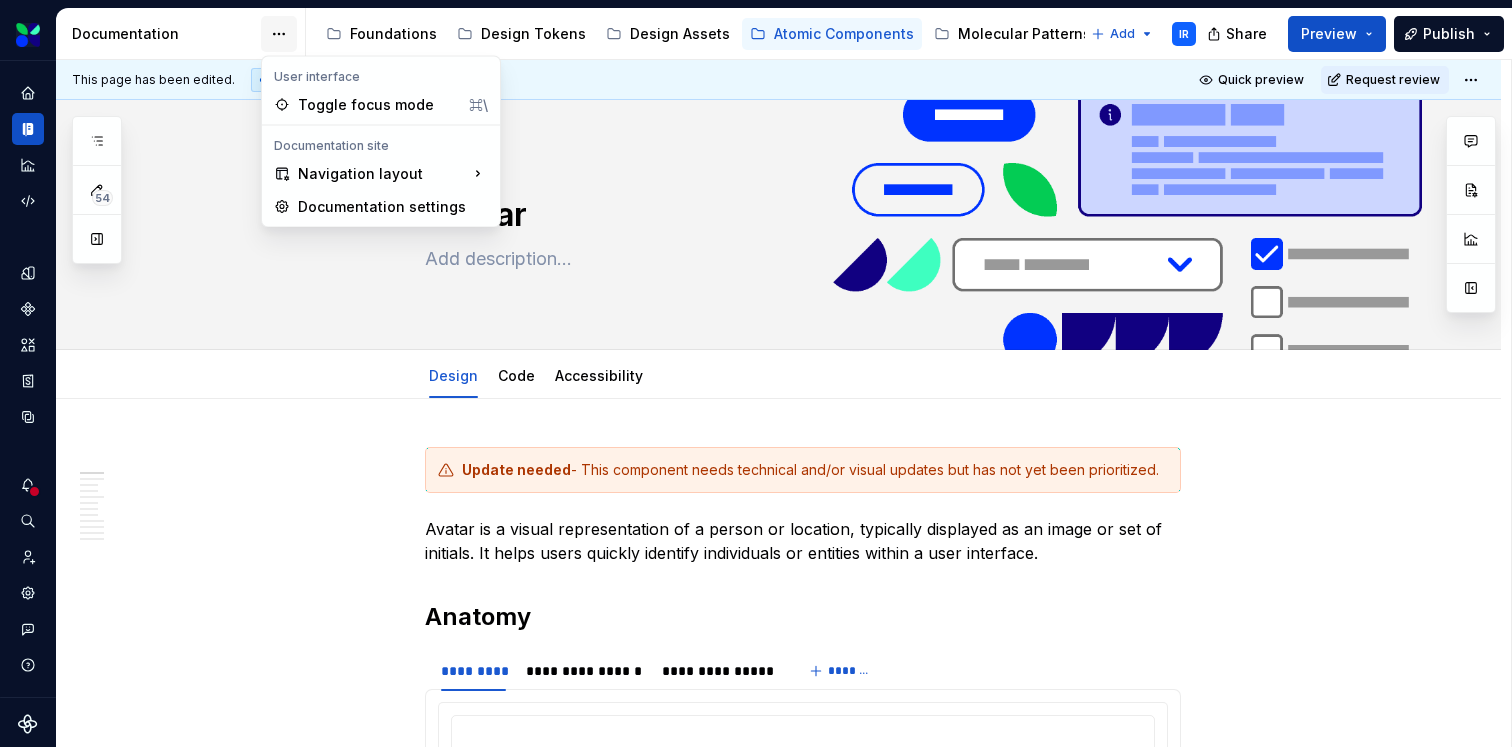 click on "Leaf Design System IR Dataset Evernorth Documentation
Accessibility guide for tree Page tree.
Navigate the tree with the arrow keys. Common tree hotkeys apply. Further keybindings are available:
enter to execute primary action on focused item
f2 to start renaming the focused item
escape to abort renaming an item
control+d to start dragging selected items
Foundations Design Tokens Design Assets Atomic Components Molecular Patterns Layout Modules Design Packages Add IR Share Preview Publish 54 Pages Add
Accessibility guide for tree Page tree.
Navigate the arrow keys. Common tree hotkeys apply. Further keybindings are available:
enter to execute primary action on focused item
f2 to start renaming the focused item
escape to abort renaming an item
control+d to start dragging selected items
Overview Web Component Status Accordion Alert Avatar Design Code Badge" at bounding box center [756, 373] 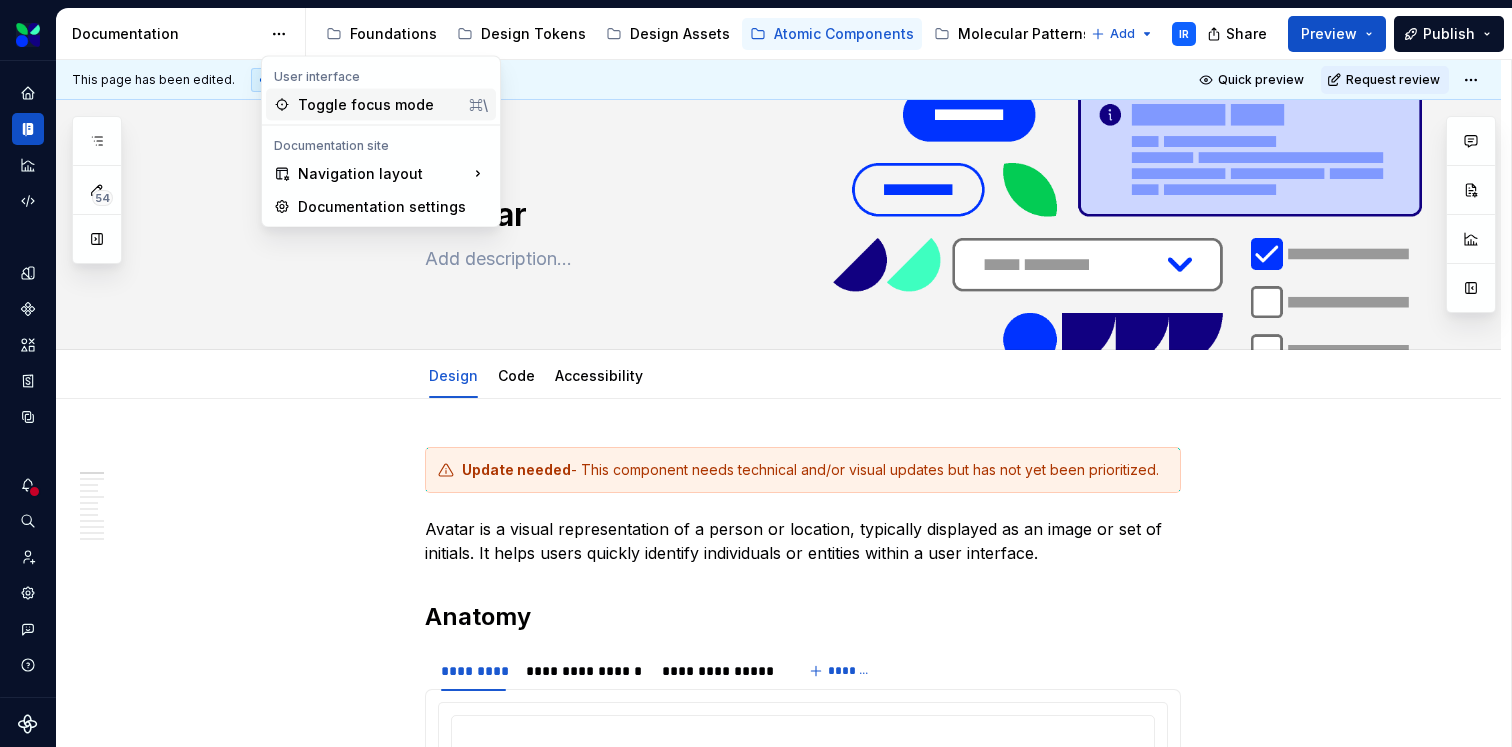 click 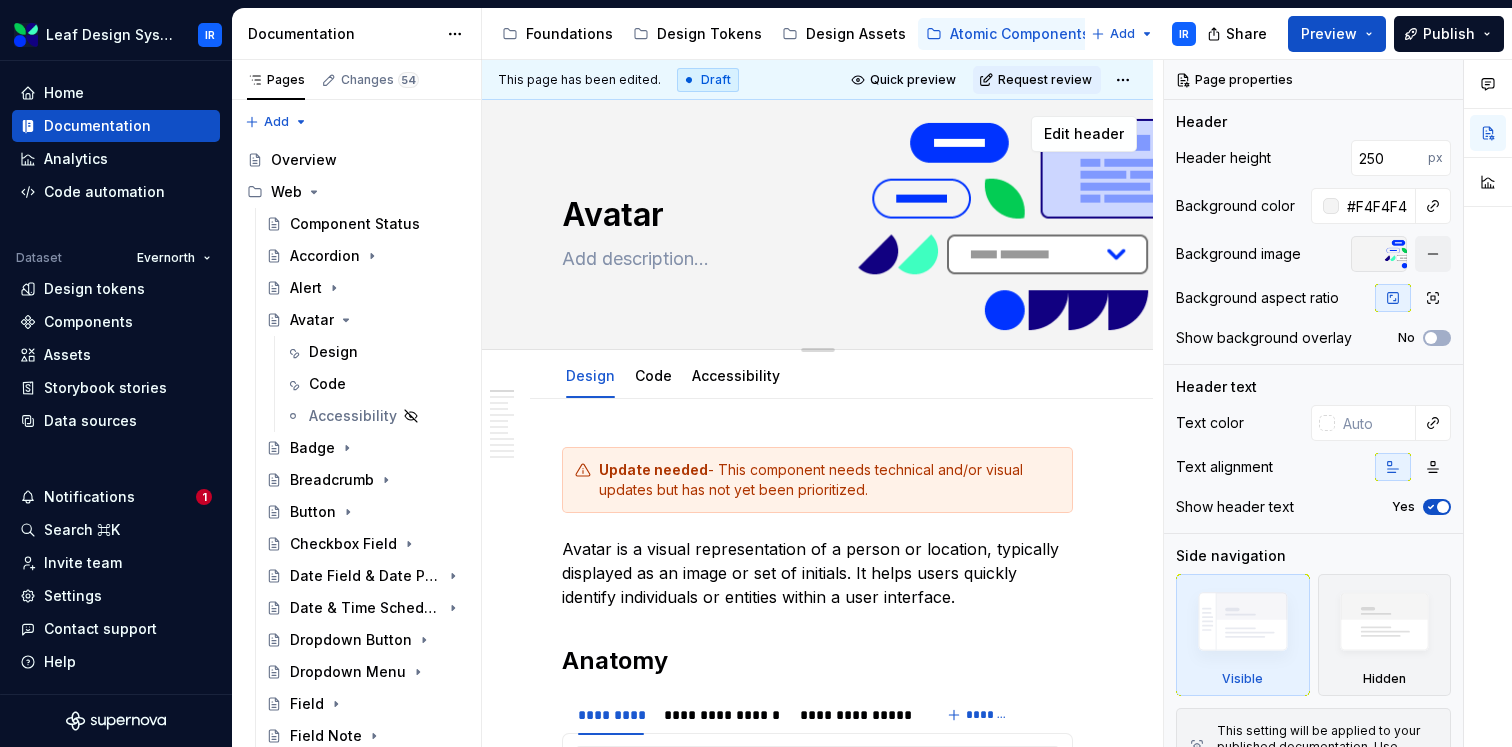 type on "*" 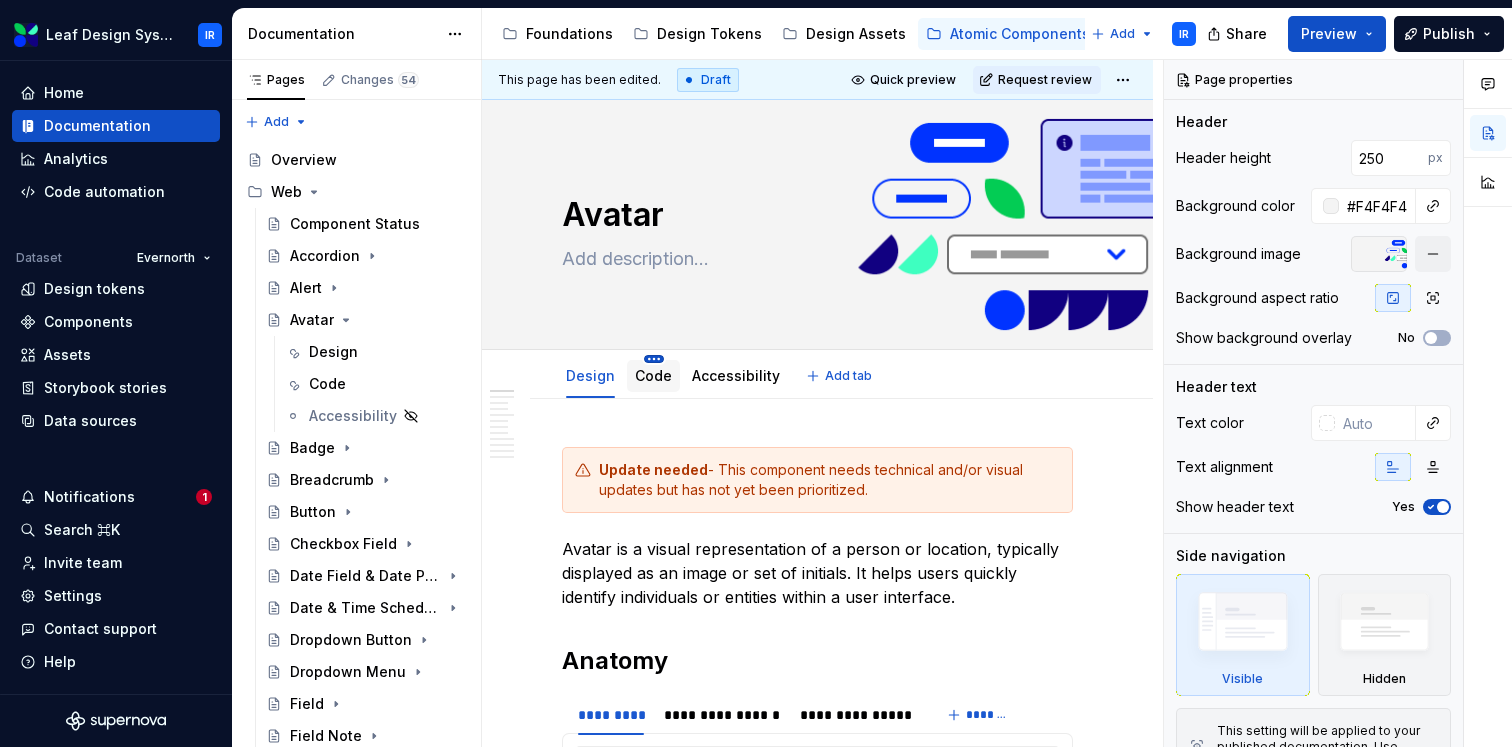 type 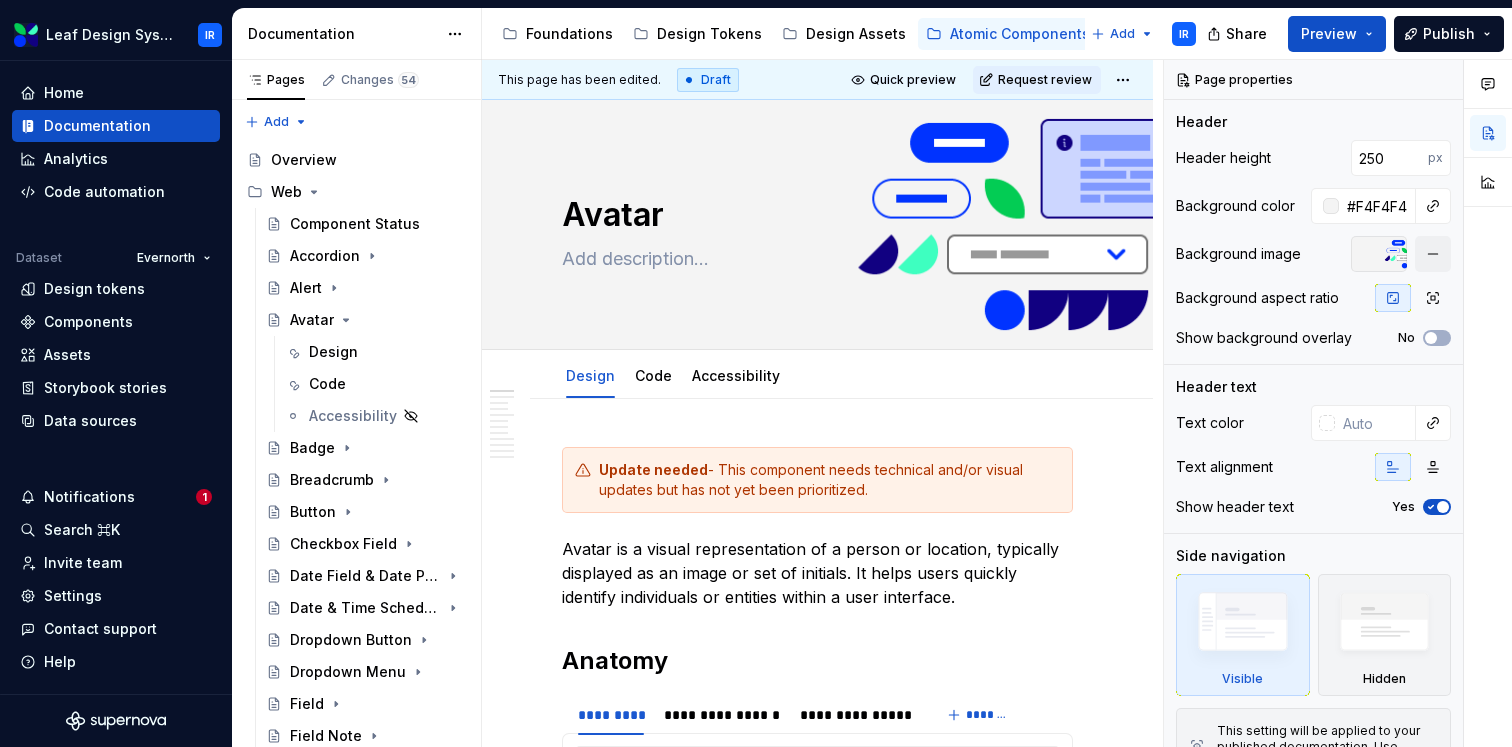 click on "Accessibility guide for tree Page tree.
Navigate the arrow keys. Common tree hotkeys apply. Further keybindings are available:
enter to execute primary action on focused item
f2 to start renaming the focused item
escape to abort renaming an item
control+d to start dragging selected items
Foundations Design Tokens Design Assets Atomic Components Molecular Patterns Layout Modules Design Packages Add IR" at bounding box center (847, 34) 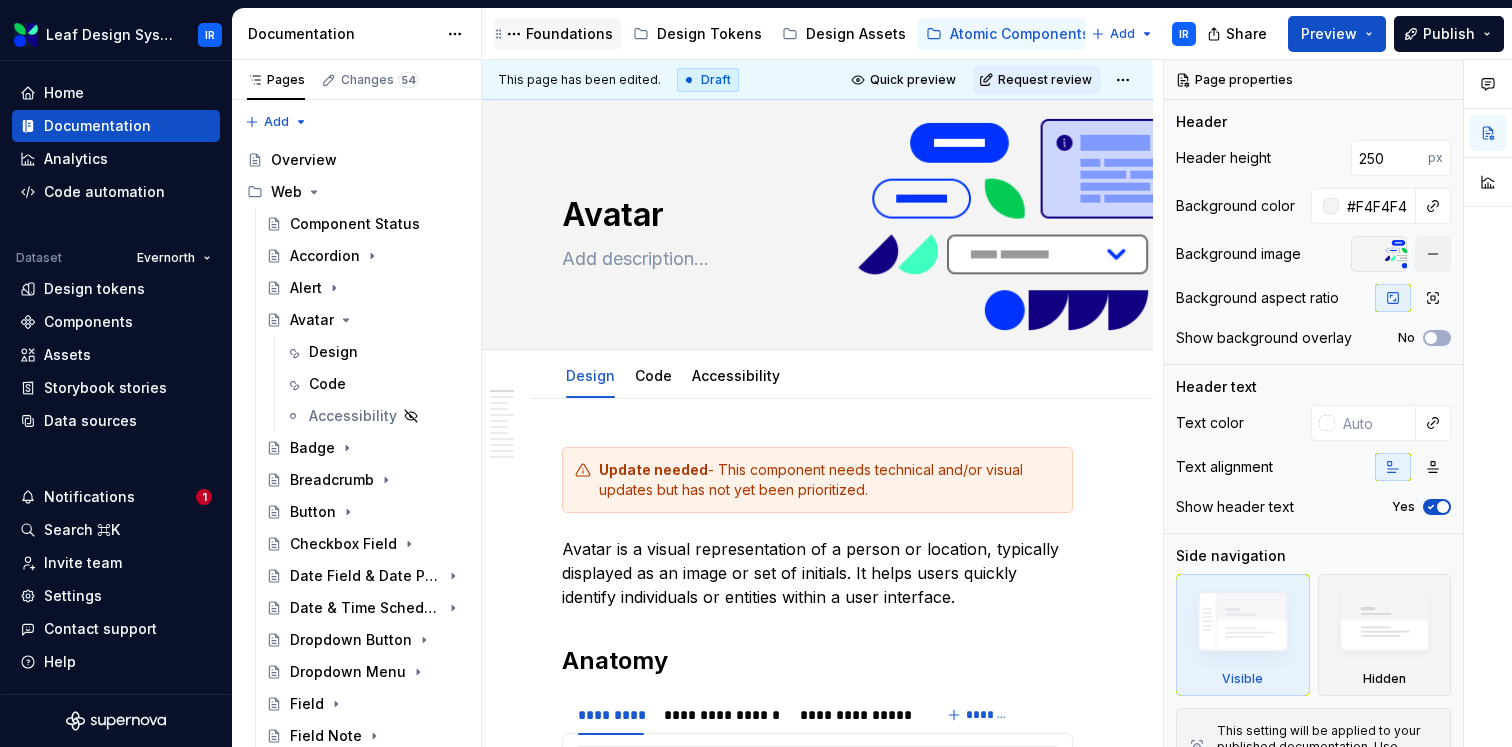 click on "Foundations" at bounding box center [569, 34] 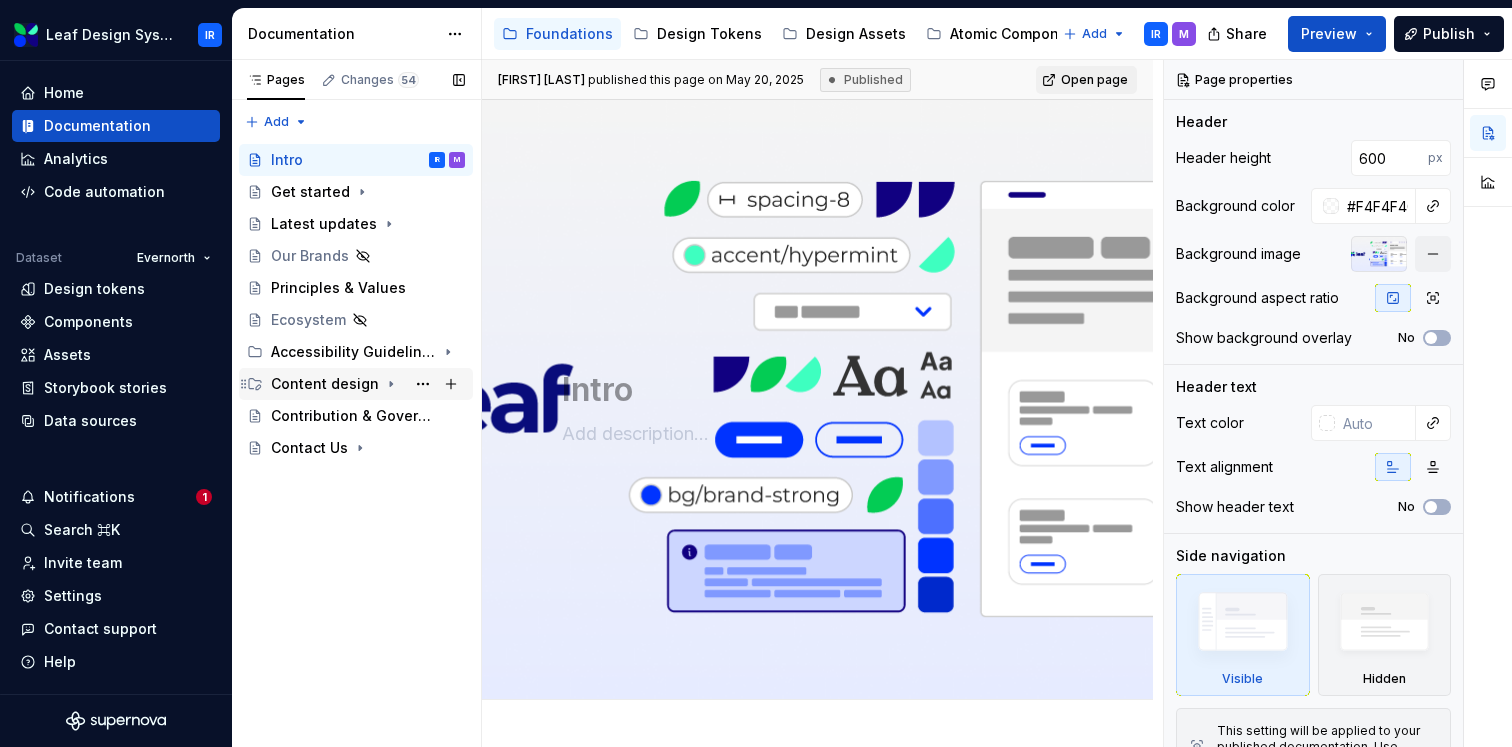 click 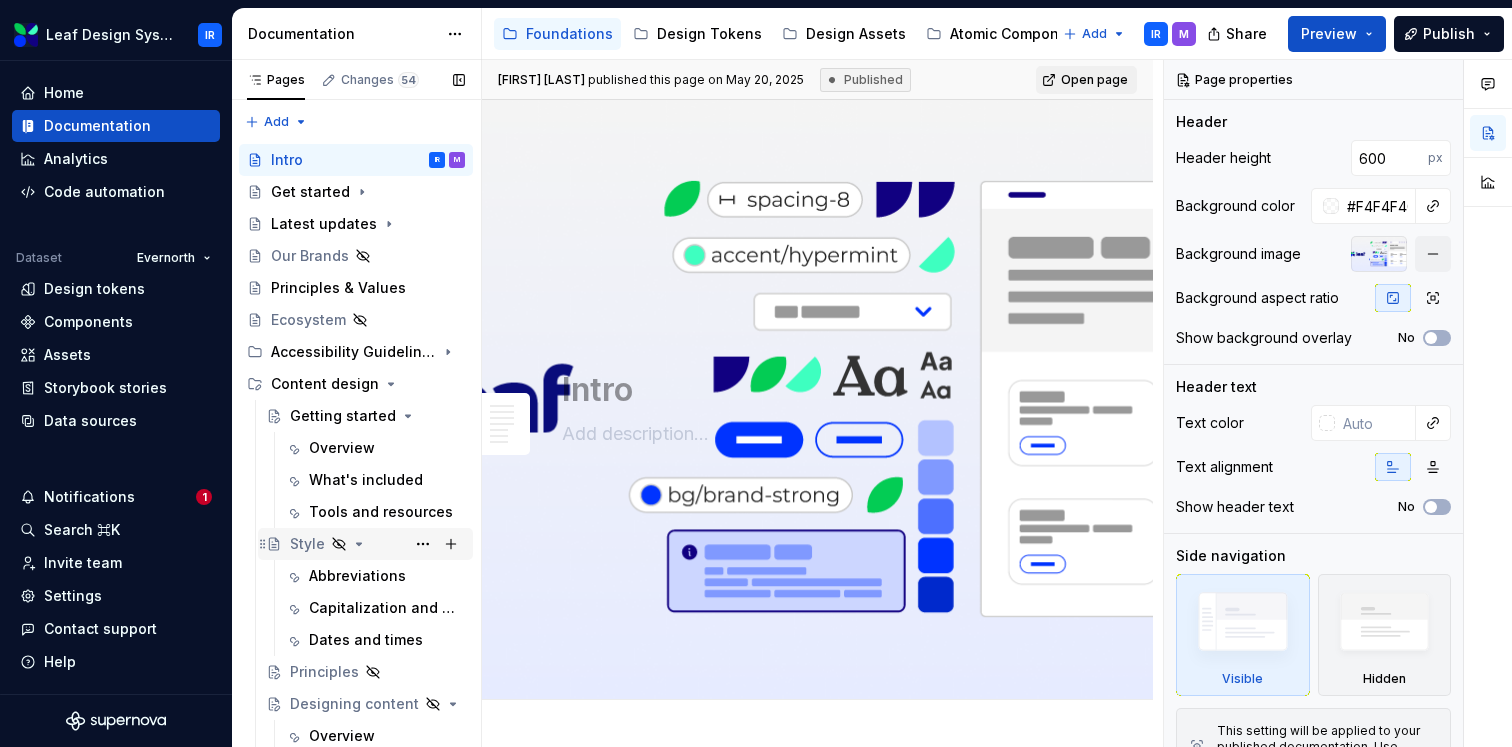 scroll, scrollTop: 129, scrollLeft: 0, axis: vertical 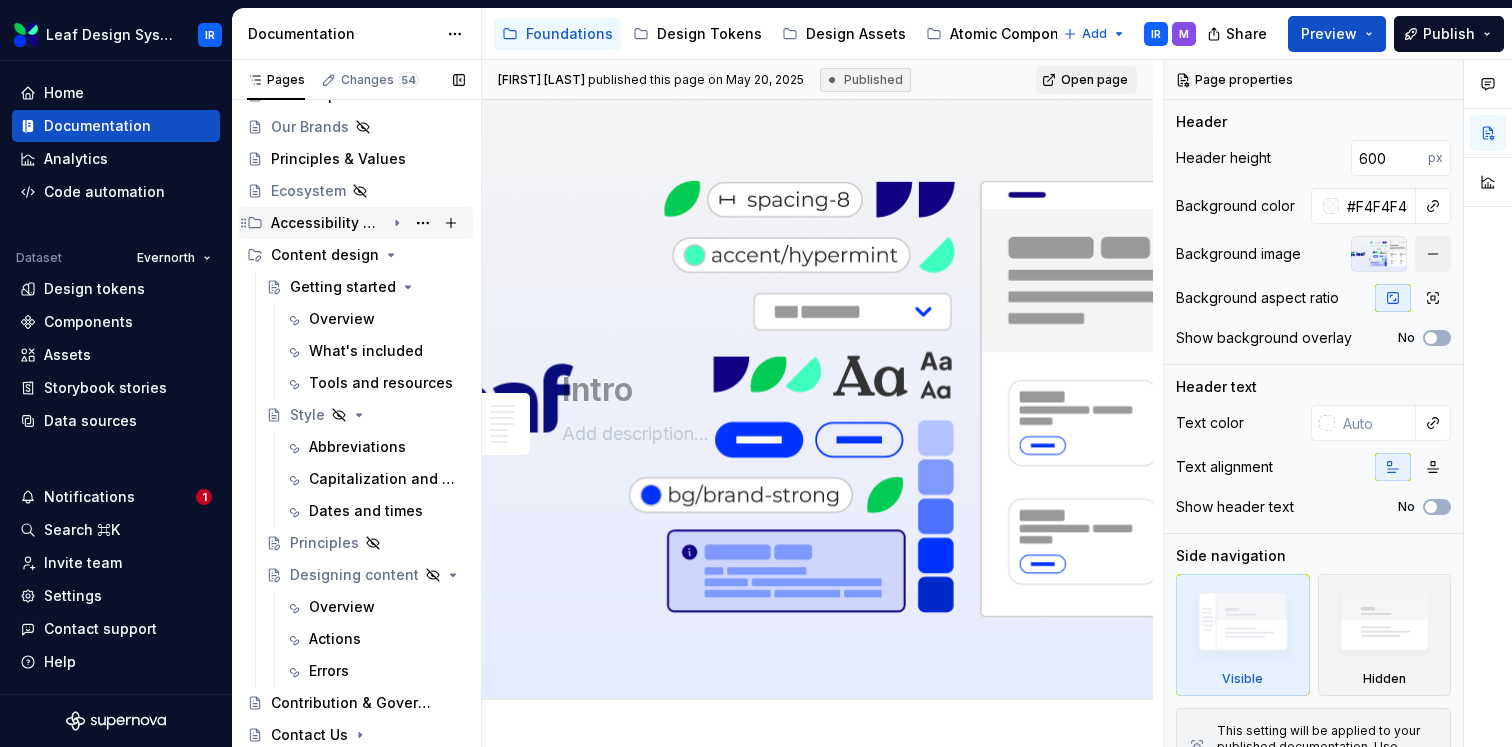 click 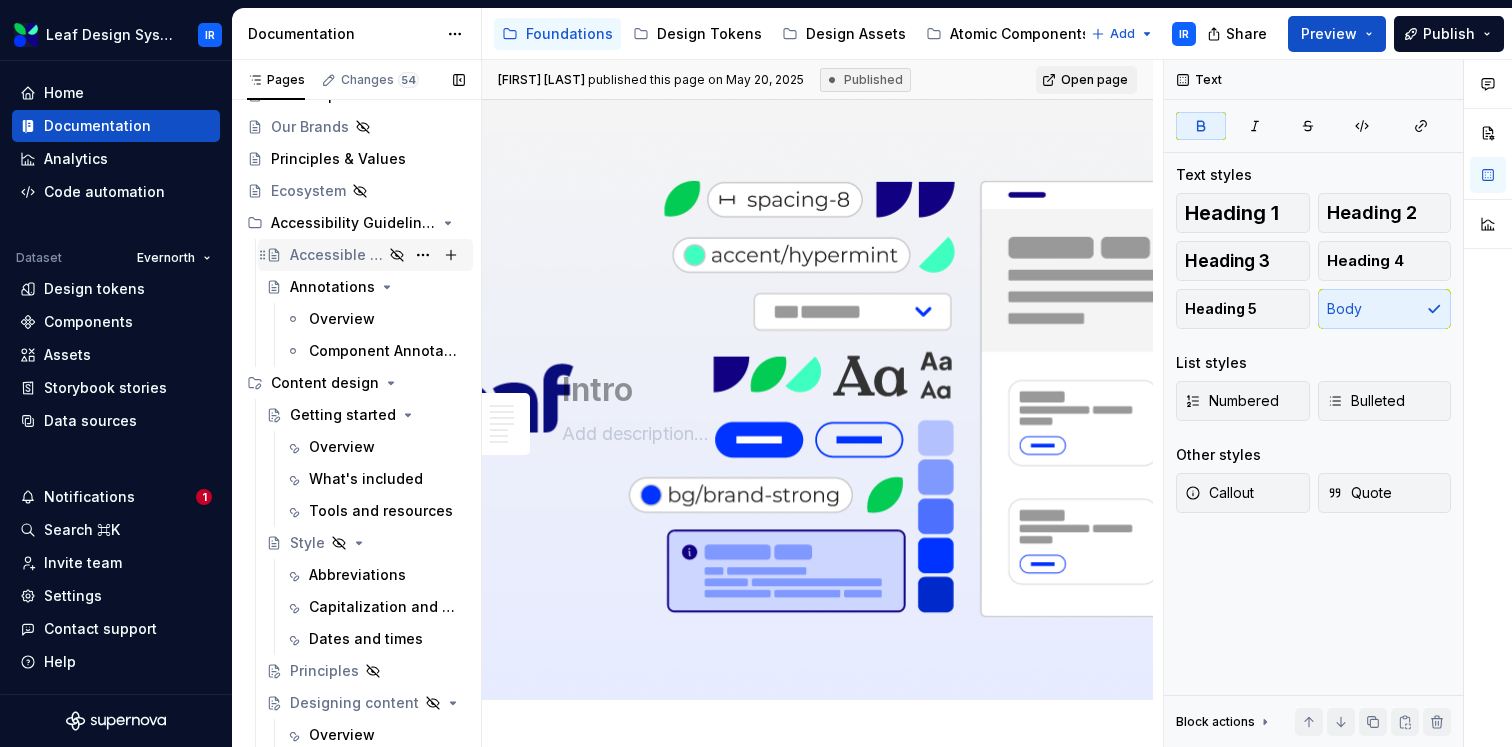 click on "Accessible by Design" at bounding box center (336, 255) 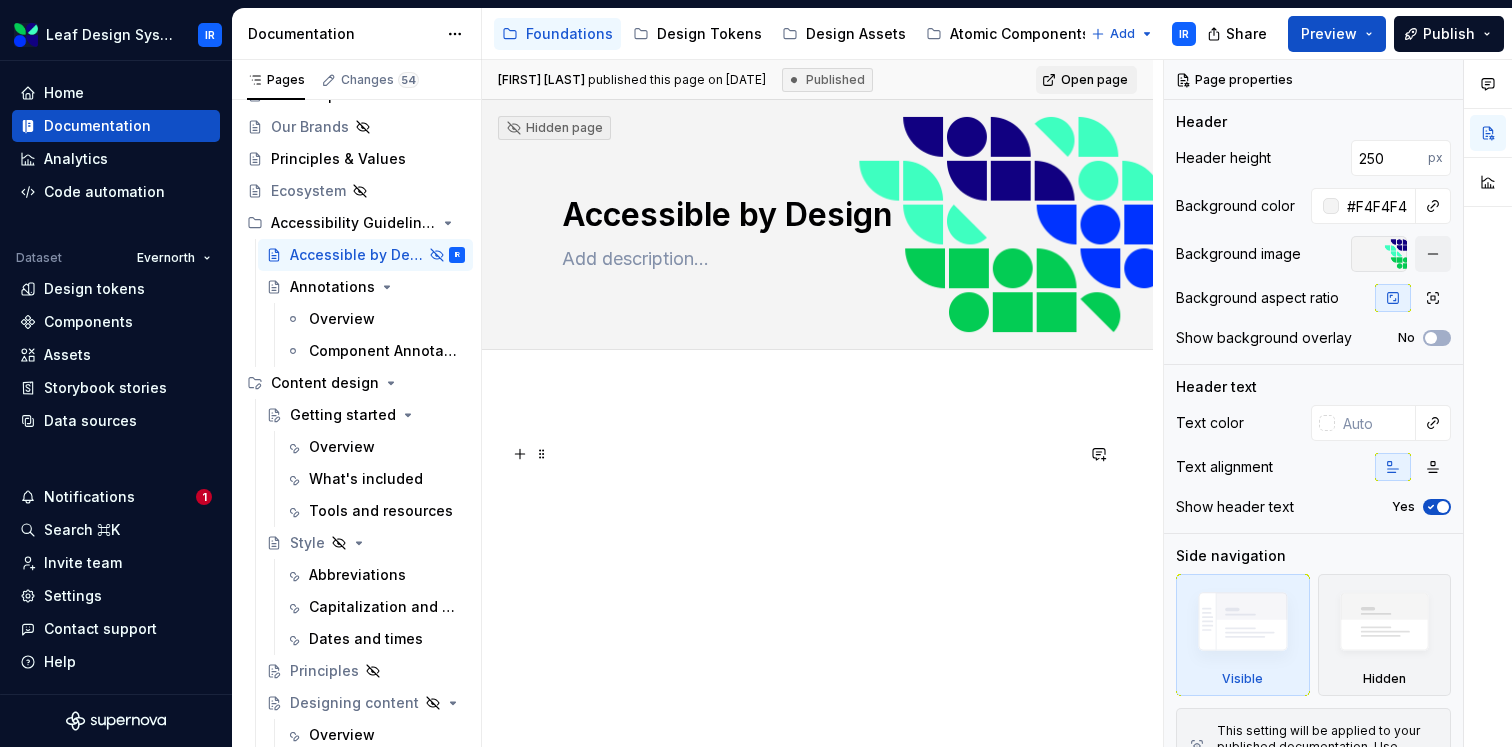 click at bounding box center (817, 454) 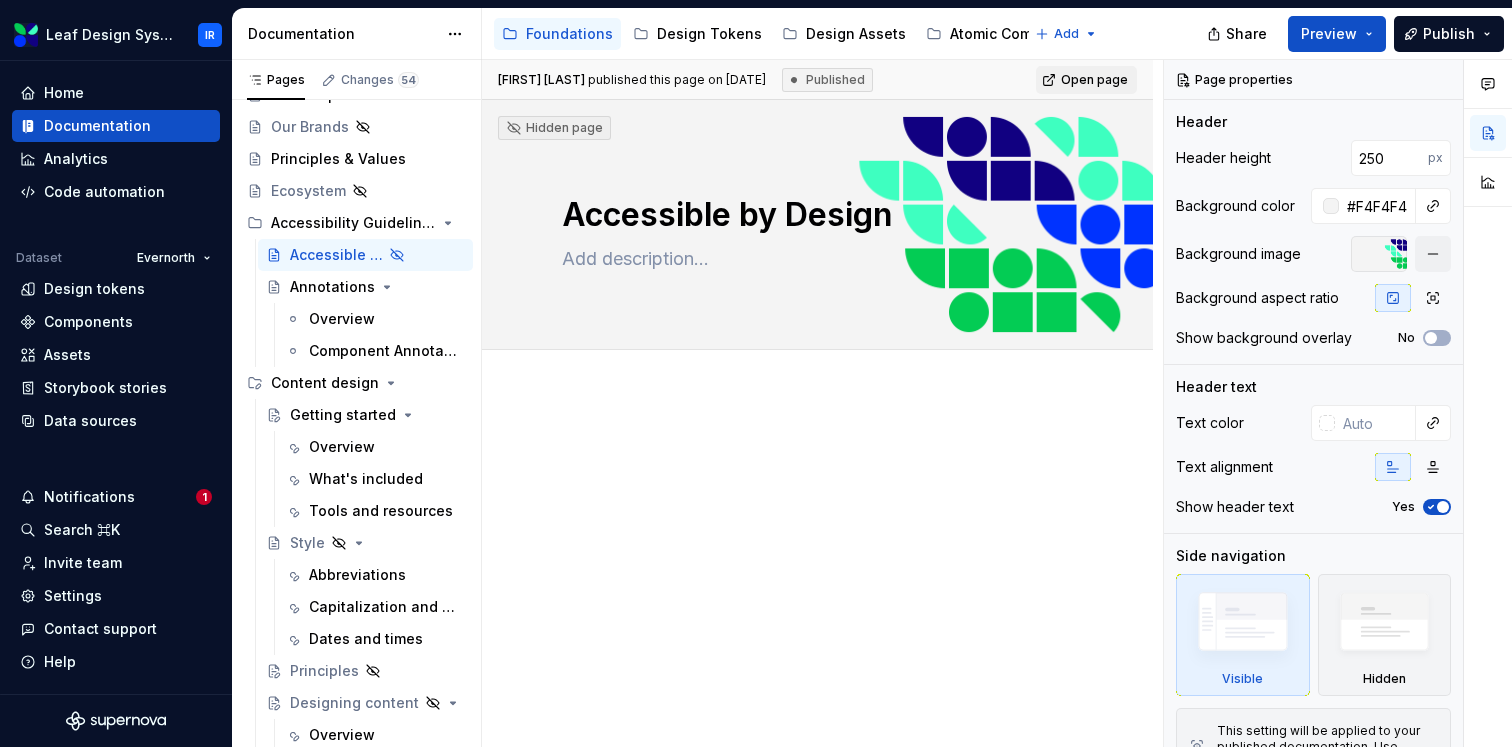 type on "*" 